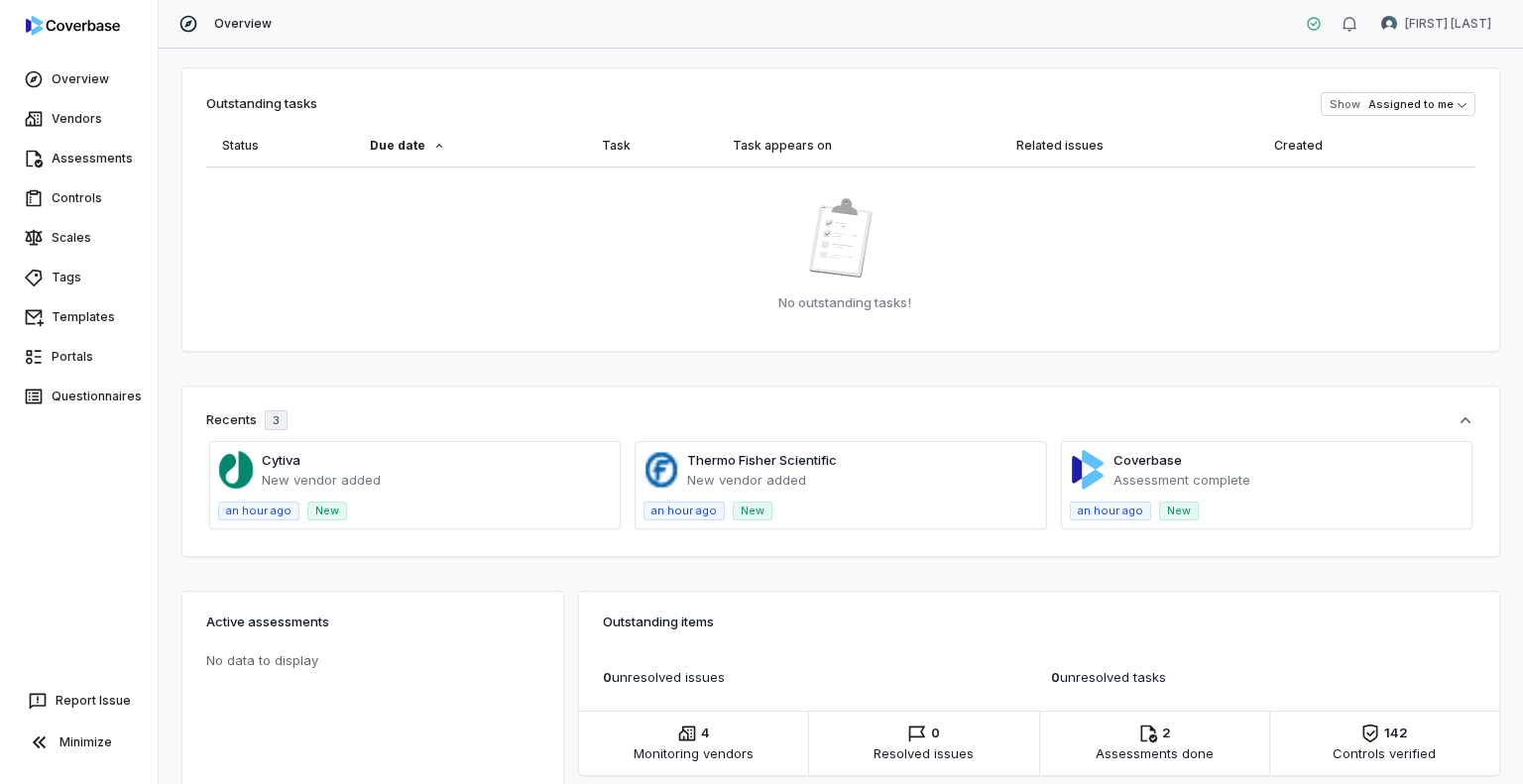 scroll, scrollTop: 0, scrollLeft: 0, axis: both 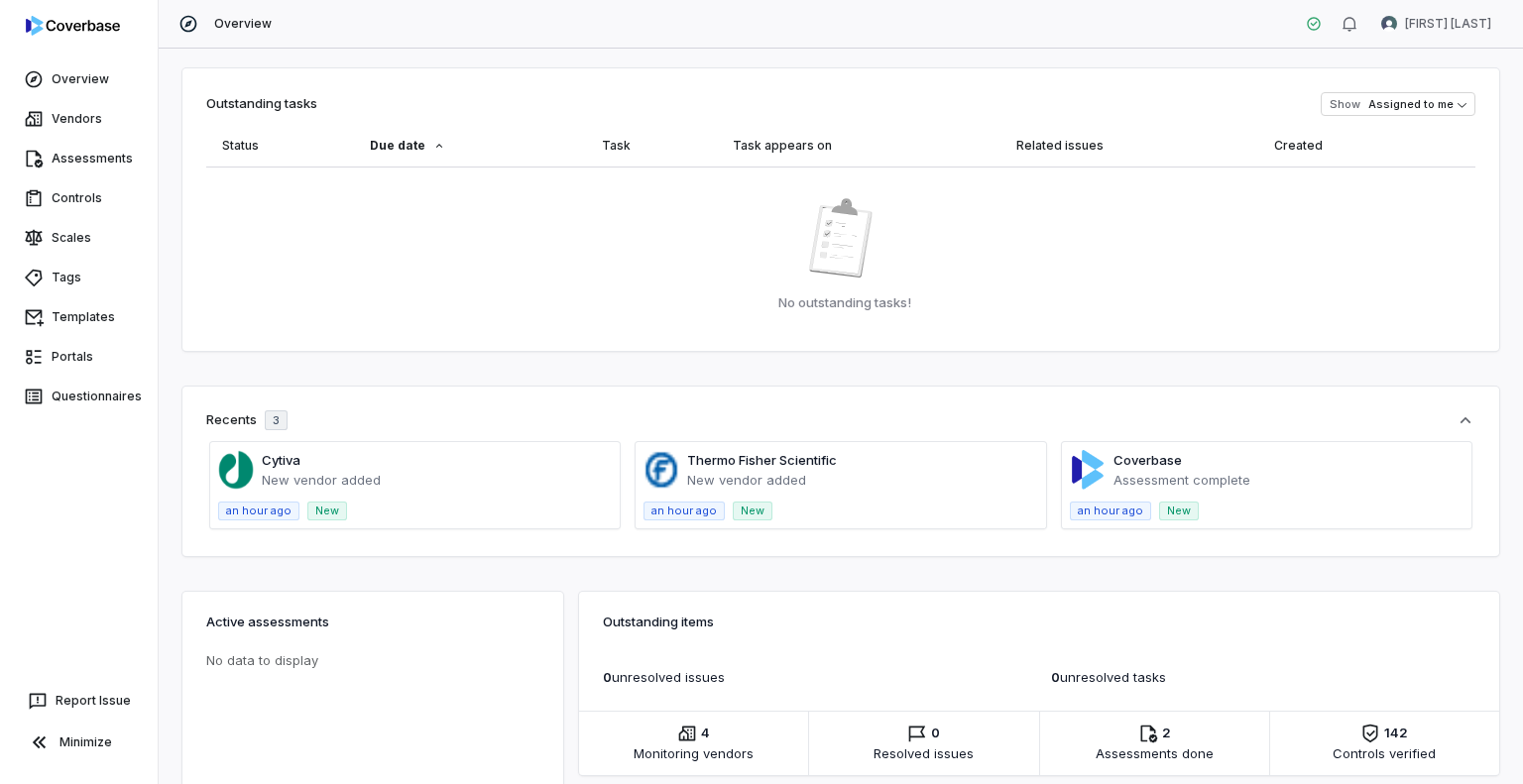 click at bounding box center [1266, 485] 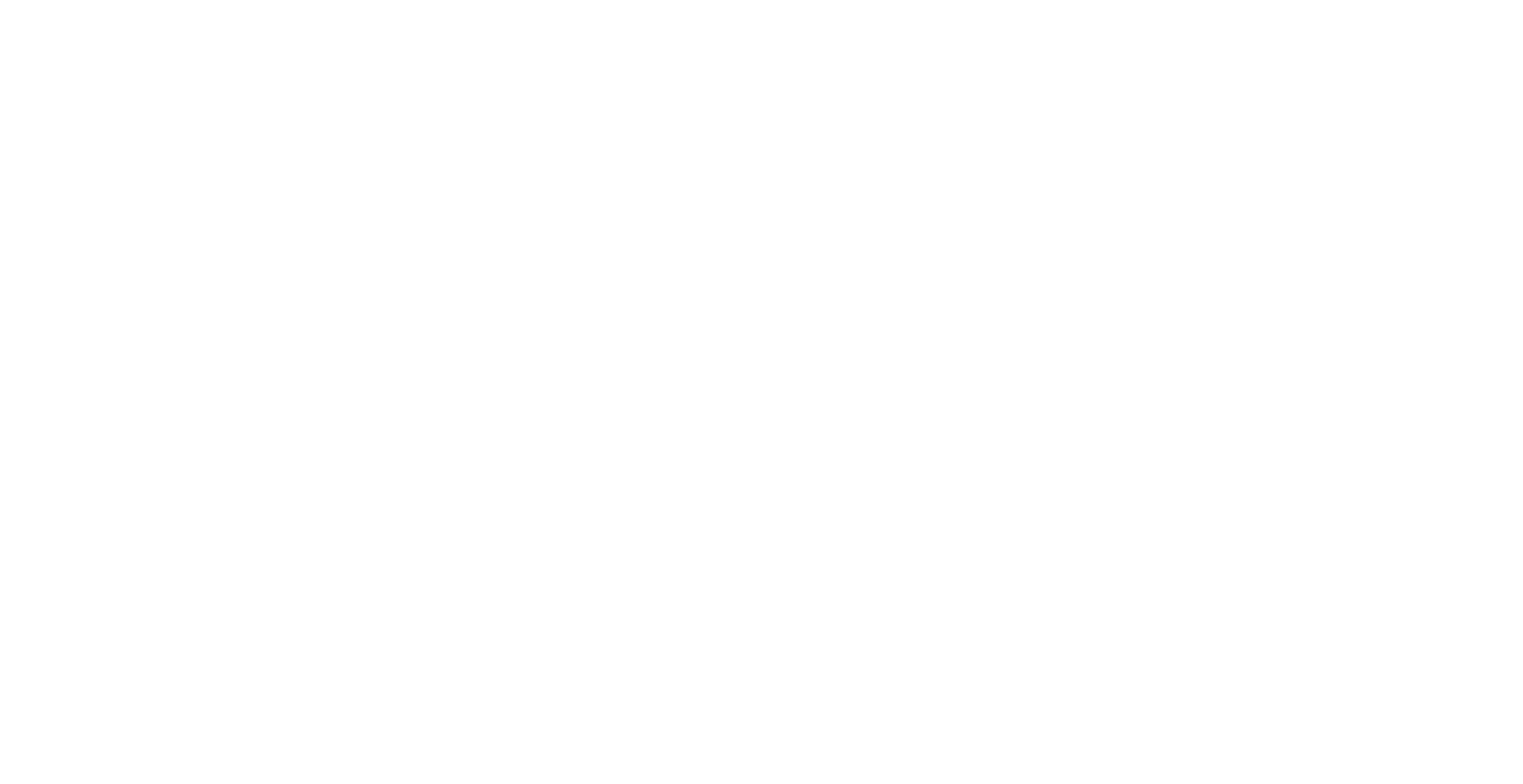 scroll, scrollTop: 0, scrollLeft: 0, axis: both 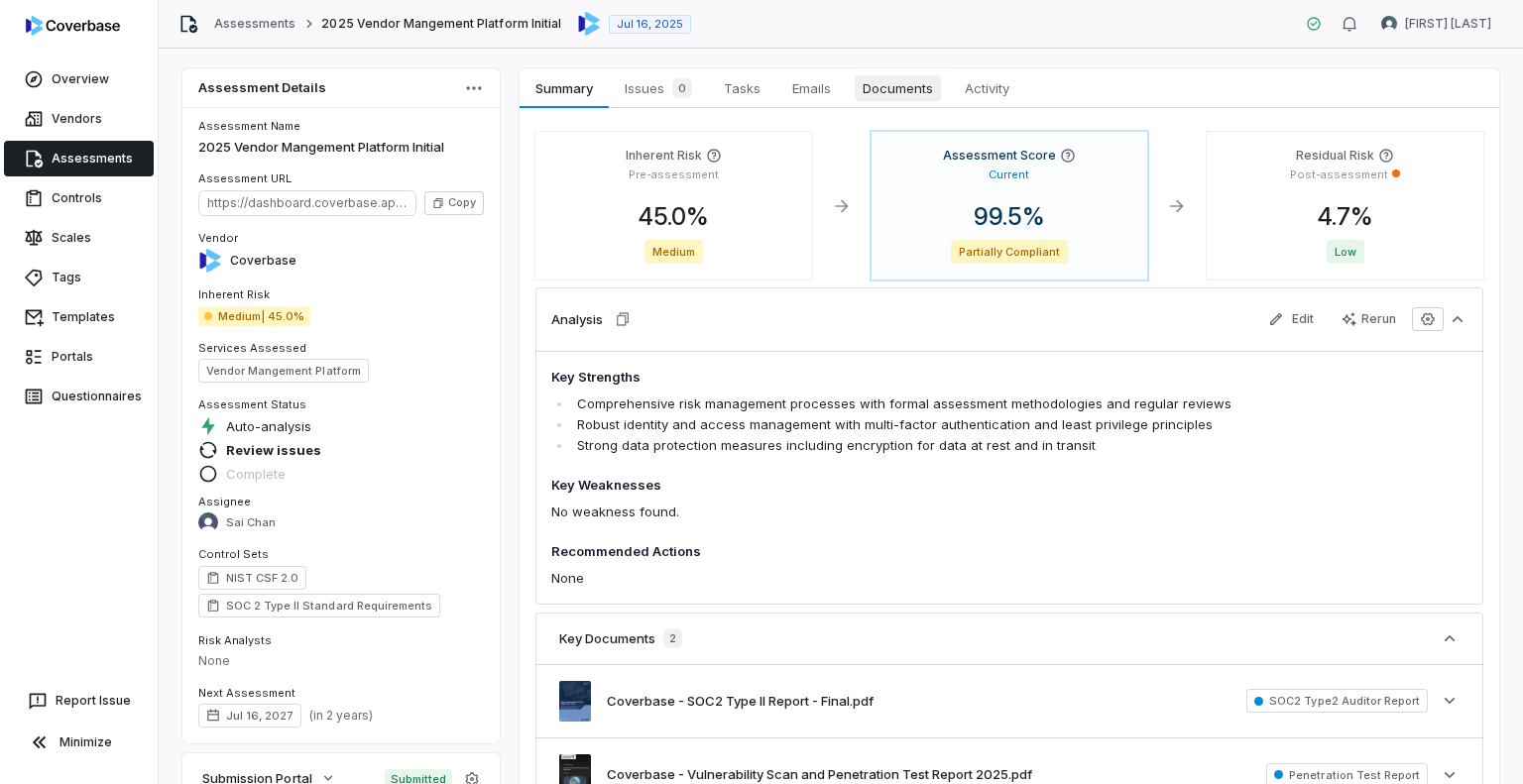 click on "Documents" at bounding box center [897, 88] 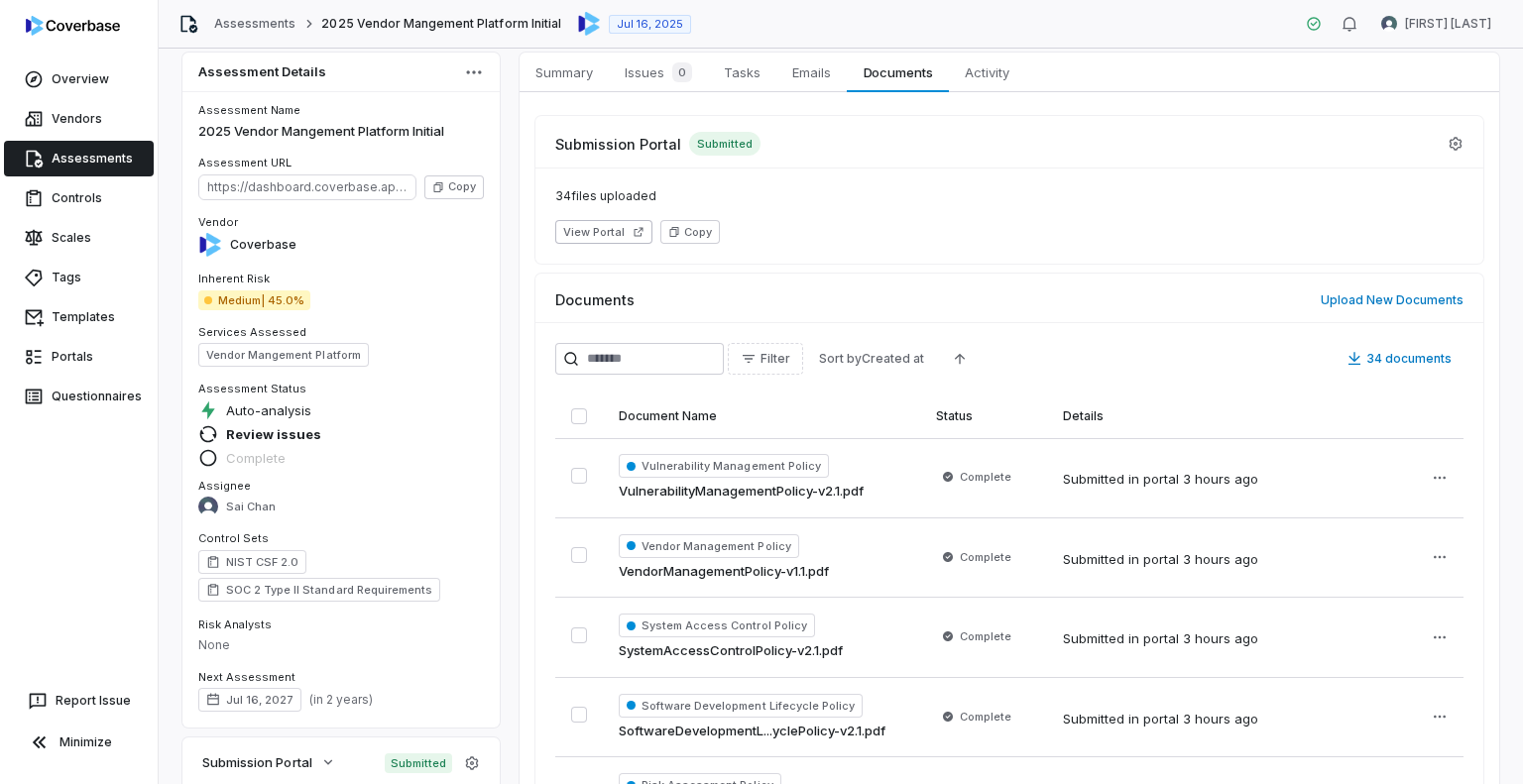 scroll, scrollTop: 0, scrollLeft: 0, axis: both 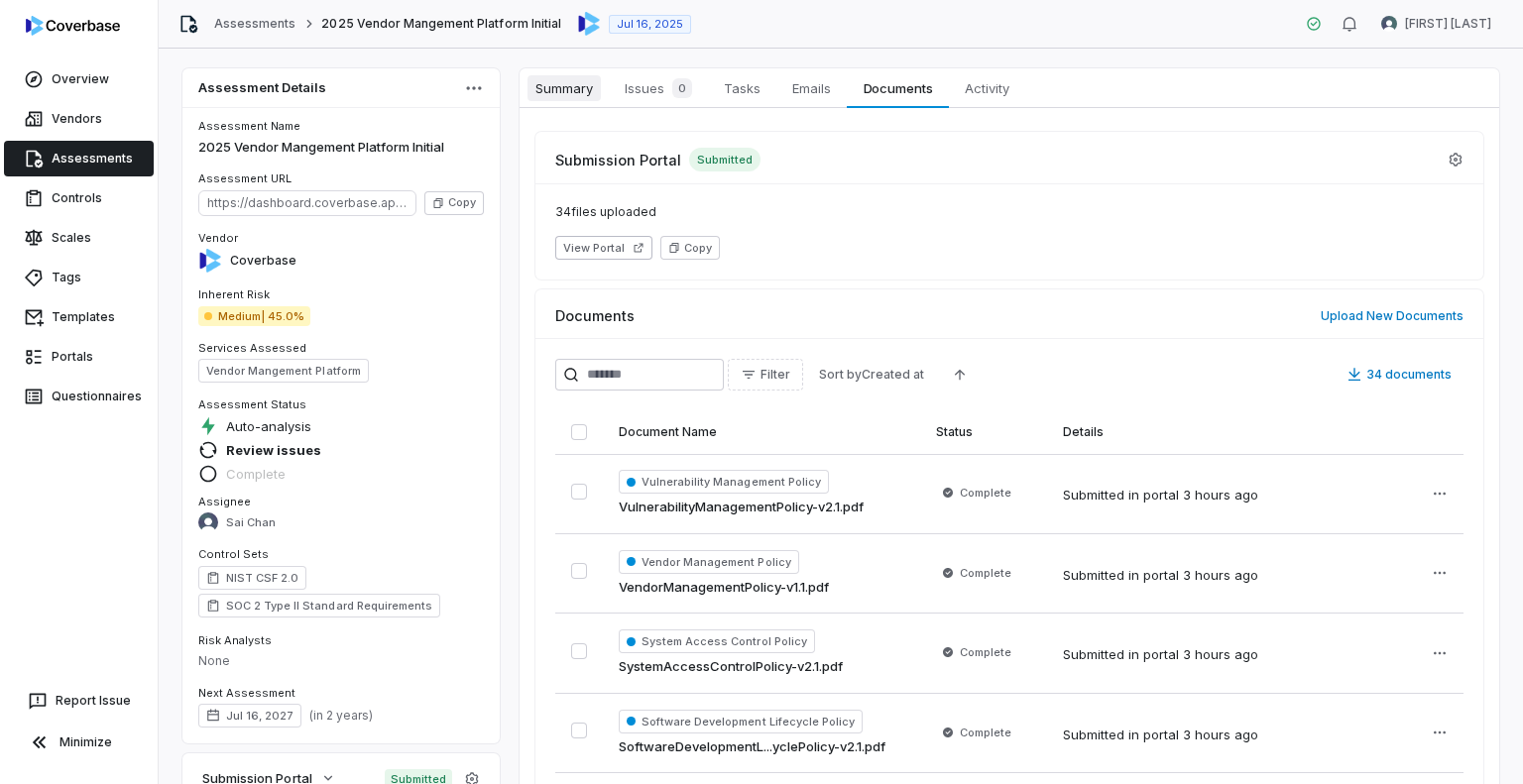 click on "Summary Summary" at bounding box center (564, 88) 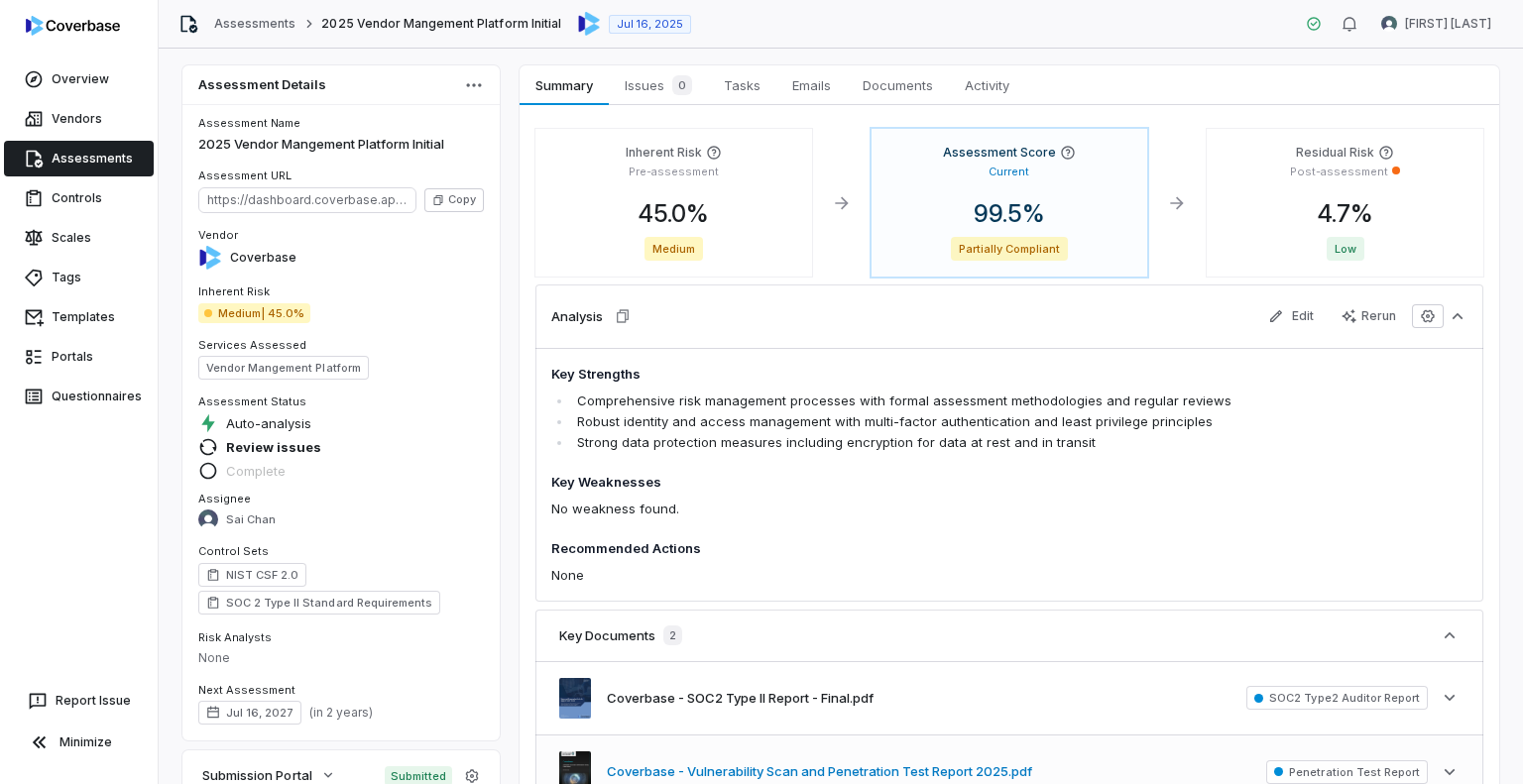 scroll, scrollTop: 0, scrollLeft: 0, axis: both 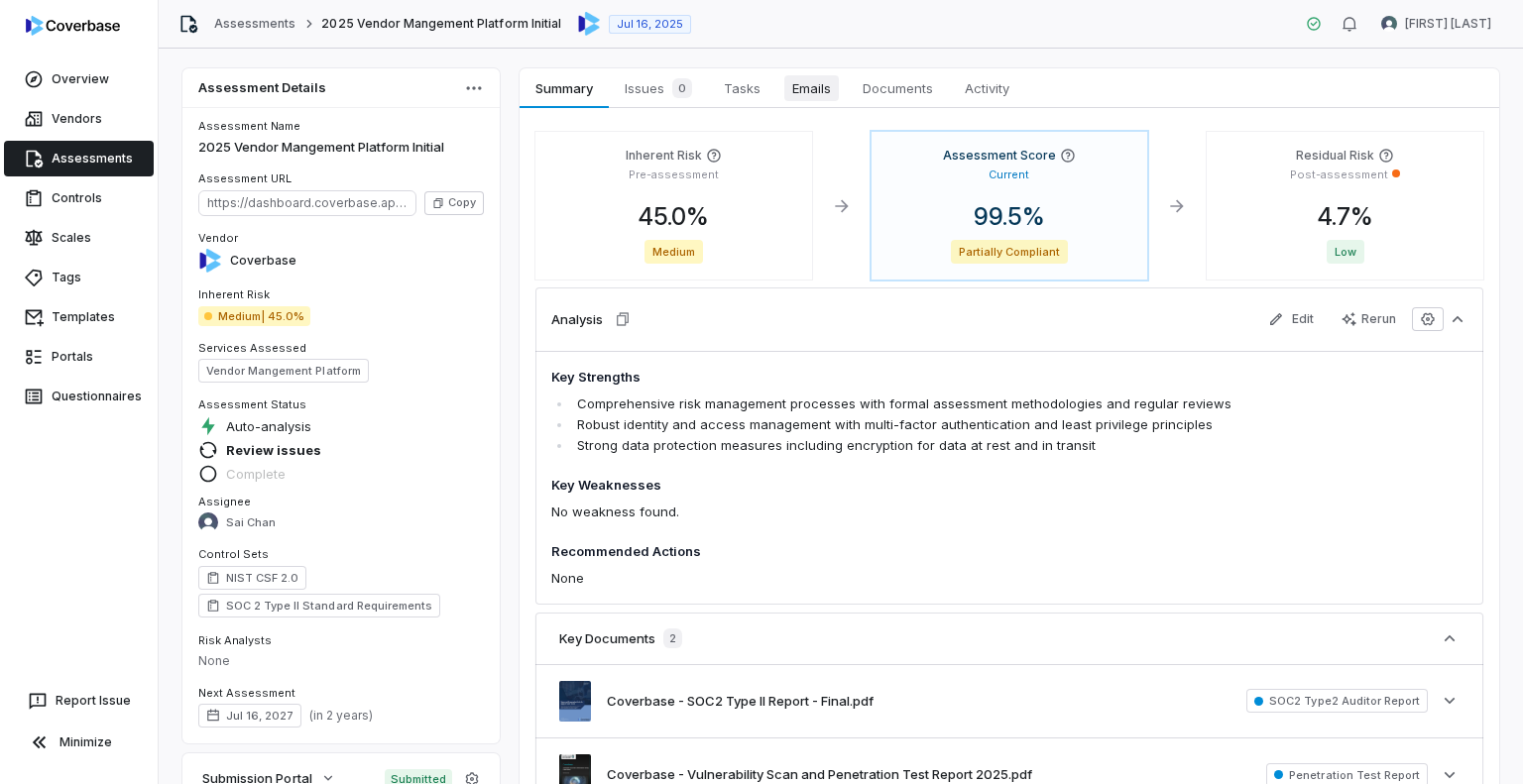 click on "Emails" at bounding box center (811, 88) 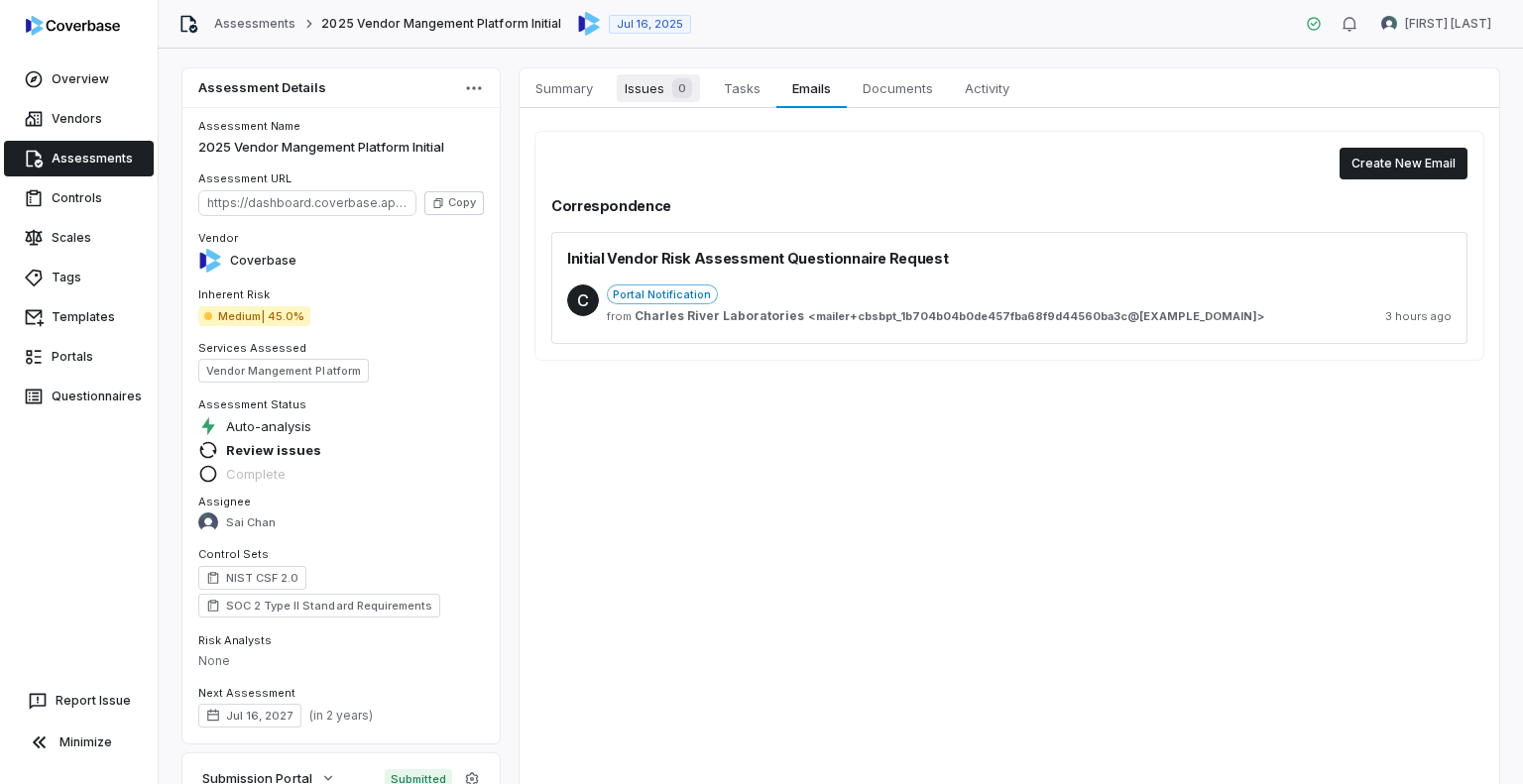 click on "Issues 0" at bounding box center (658, 88) 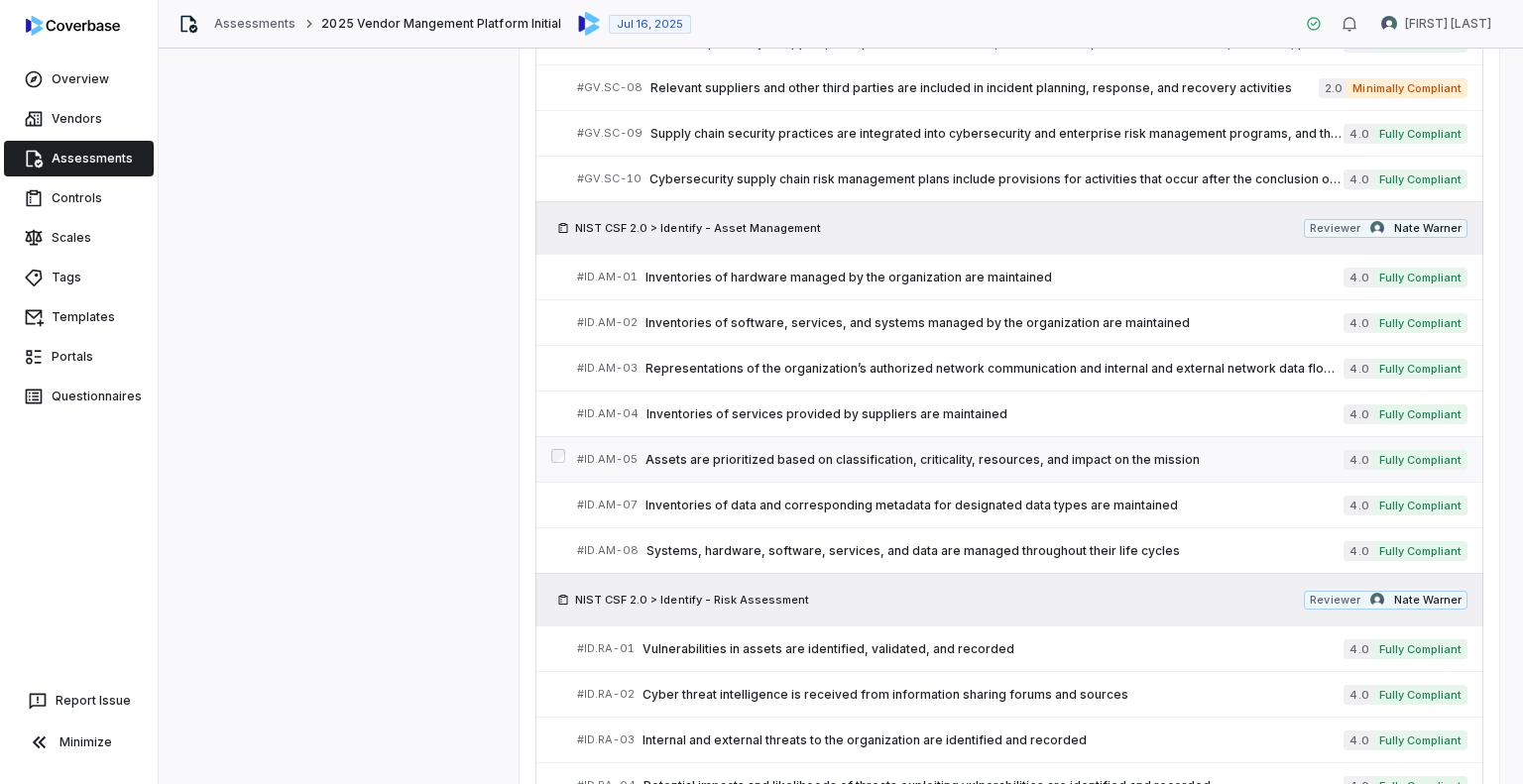 scroll, scrollTop: 2929, scrollLeft: 0, axis: vertical 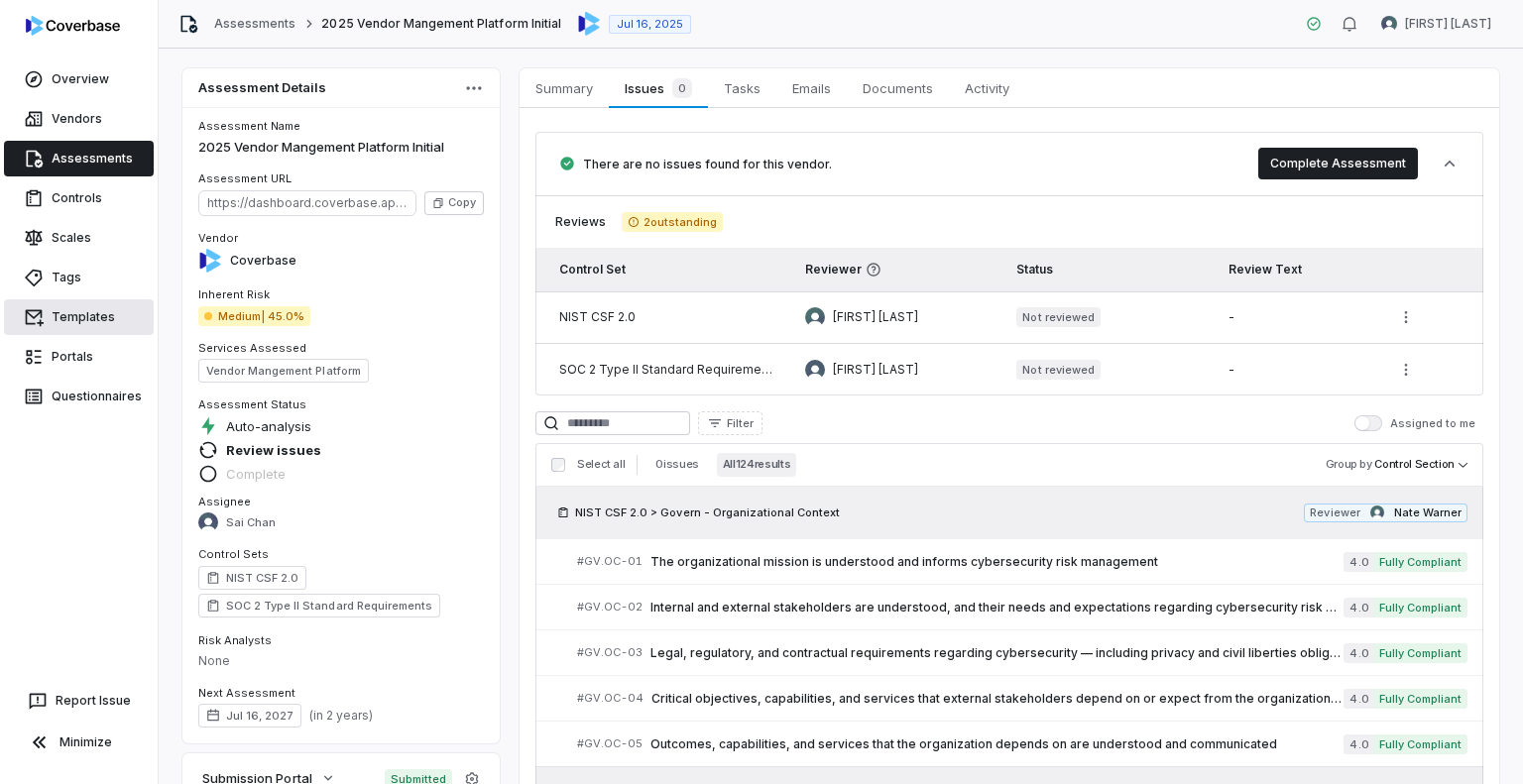 click on "Templates" at bounding box center (78, 317) 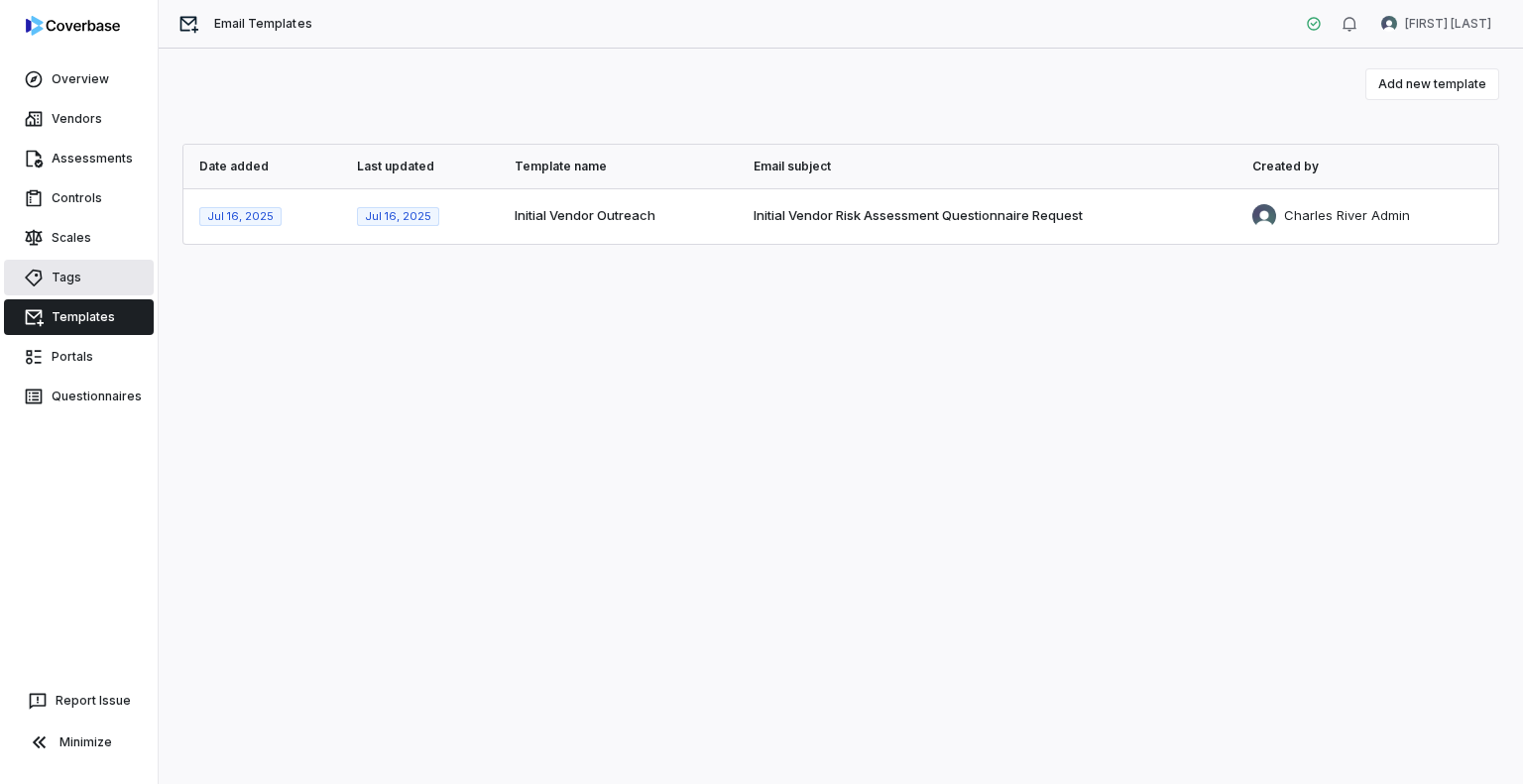 click on "Tags" at bounding box center (78, 278) 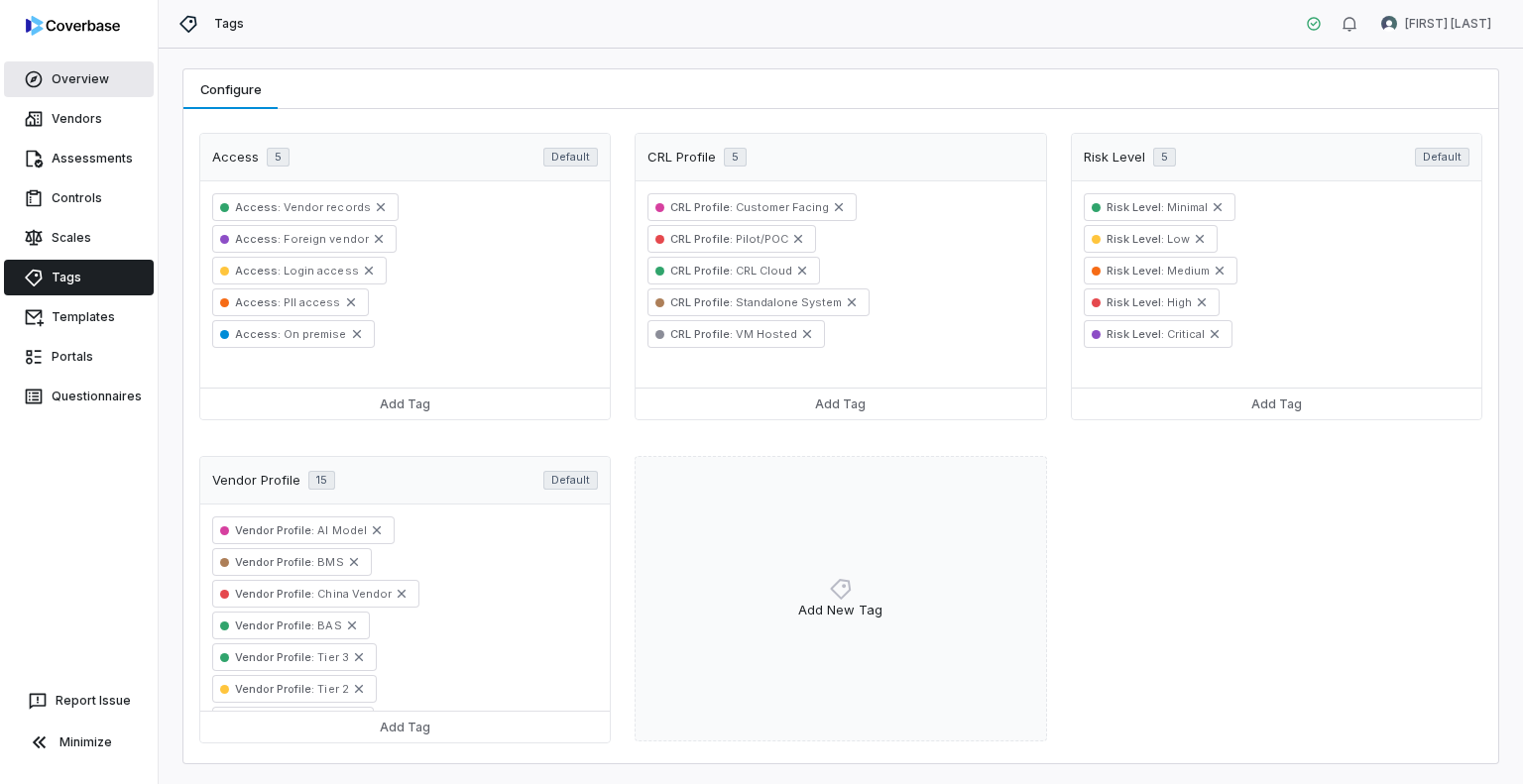 click on "Overview" at bounding box center [78, 79] 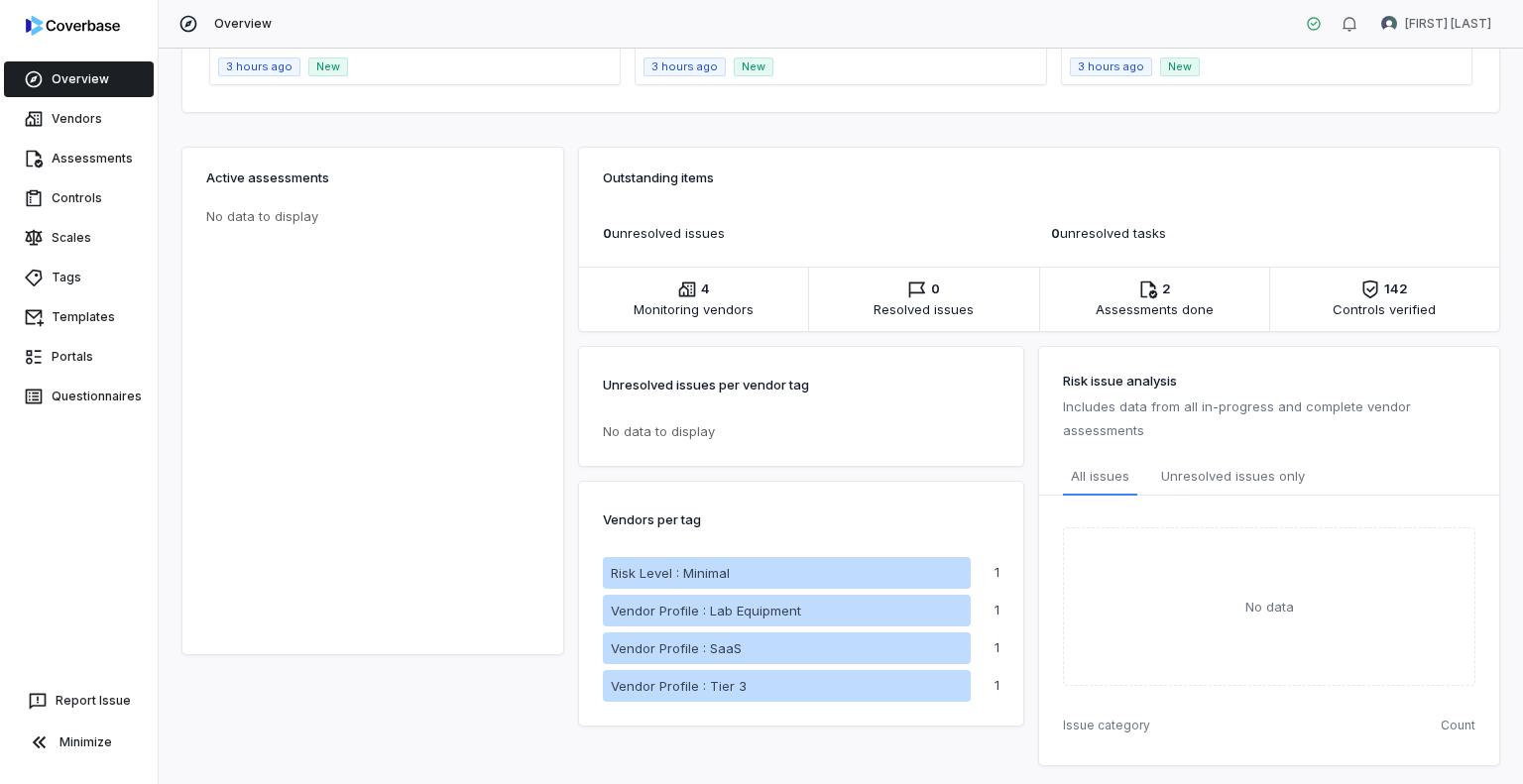 scroll, scrollTop: 147, scrollLeft: 0, axis: vertical 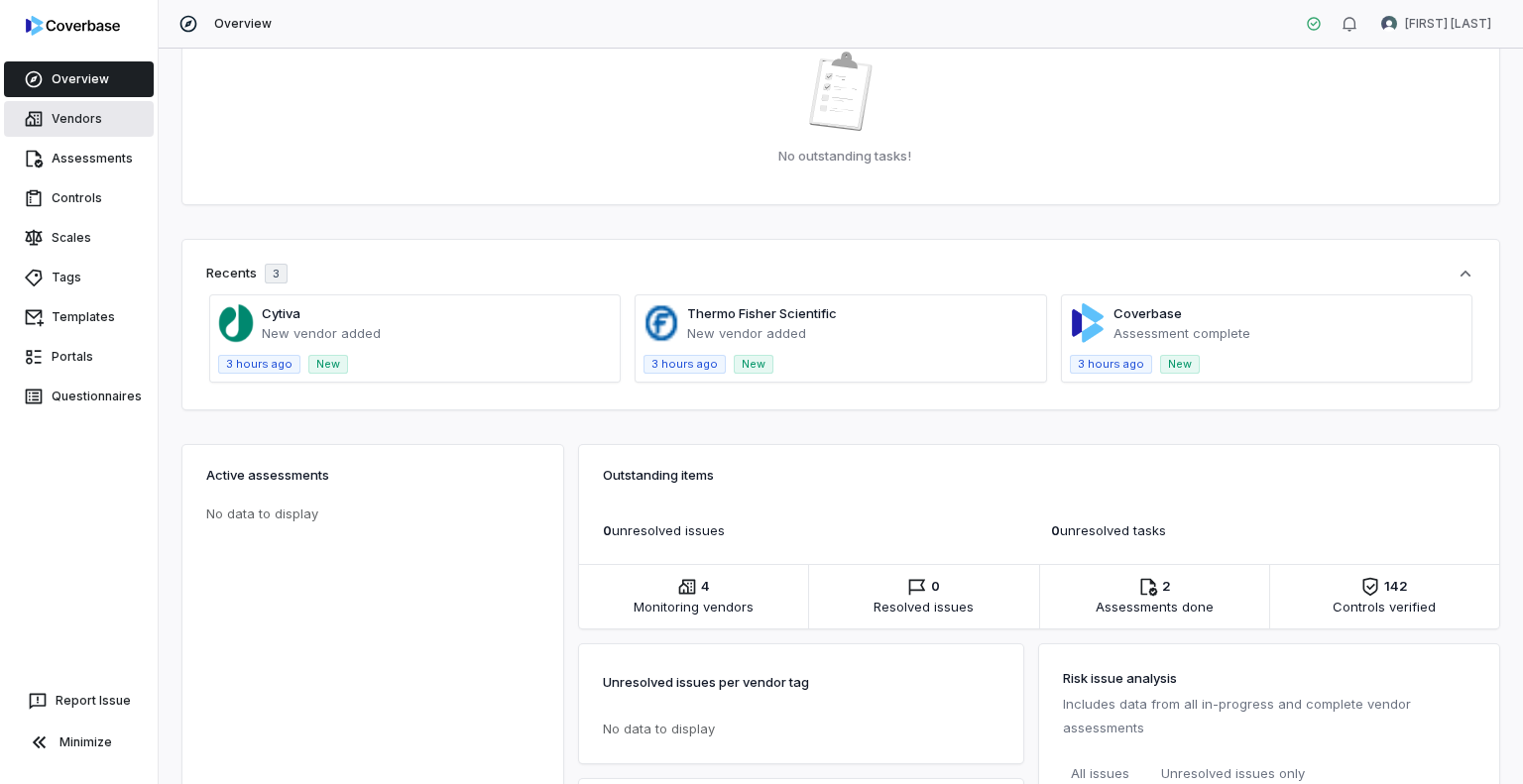 click on "Vendors" at bounding box center (78, 119) 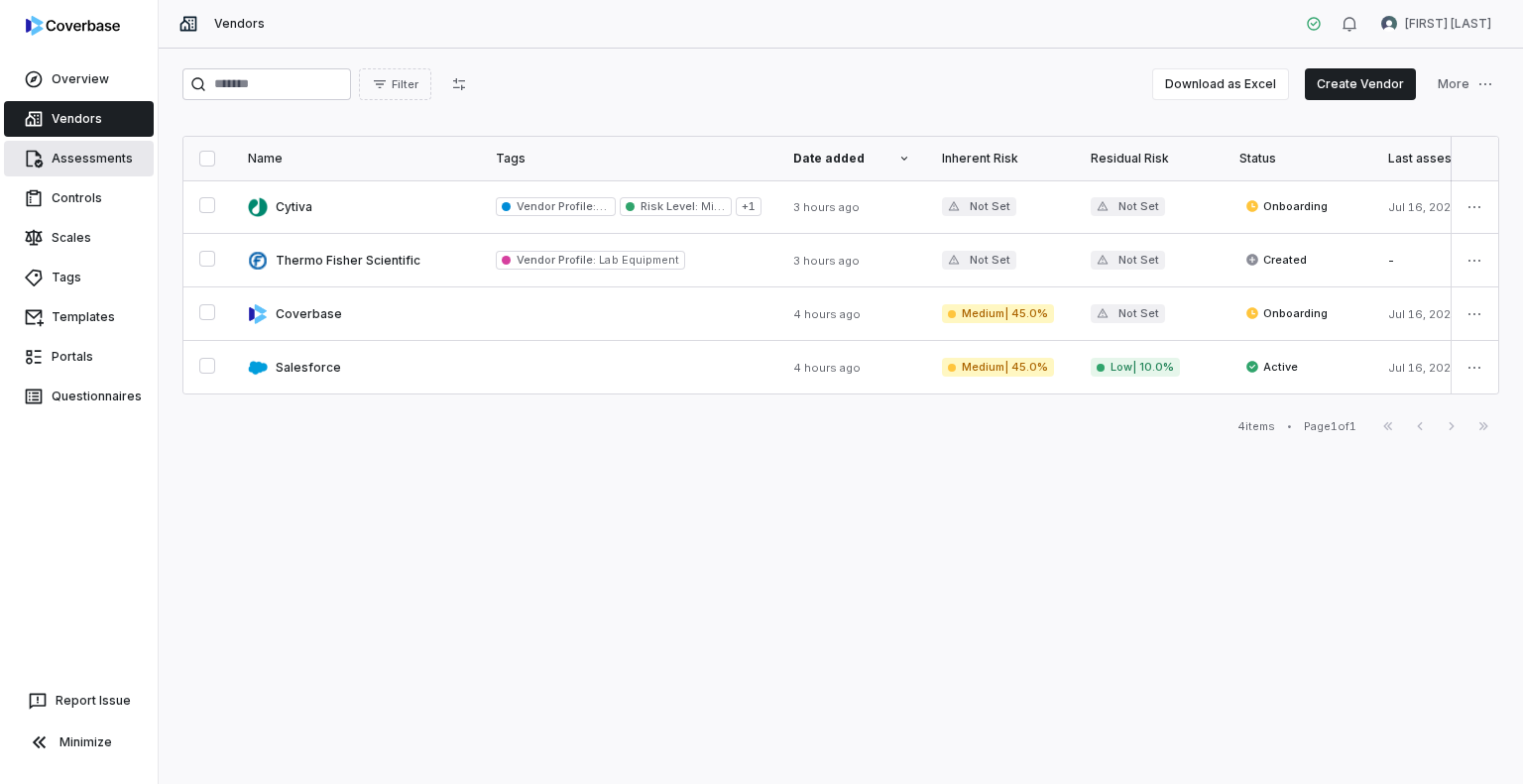 click on "Assessments" at bounding box center [78, 159] 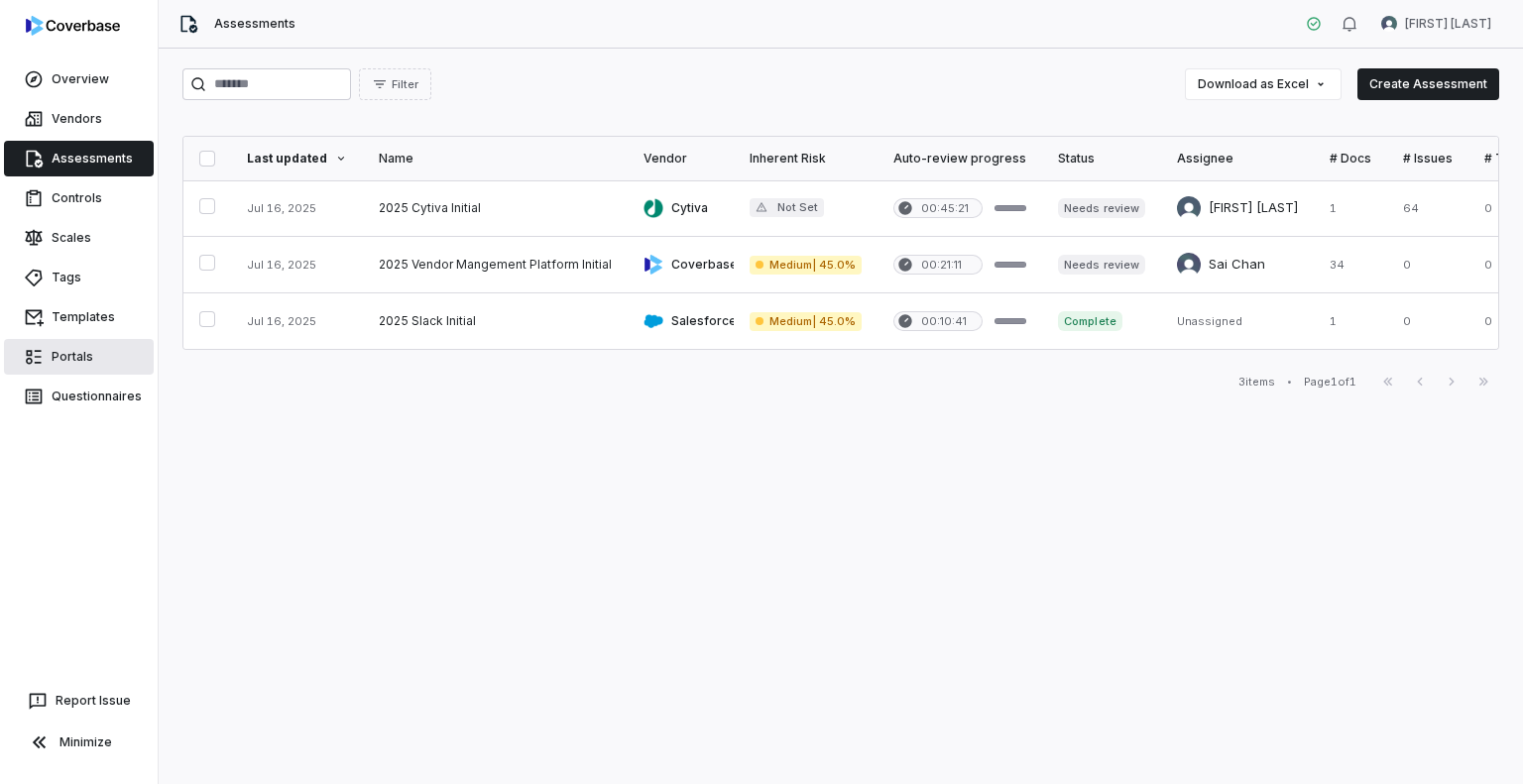 click on "Portals" at bounding box center [78, 357] 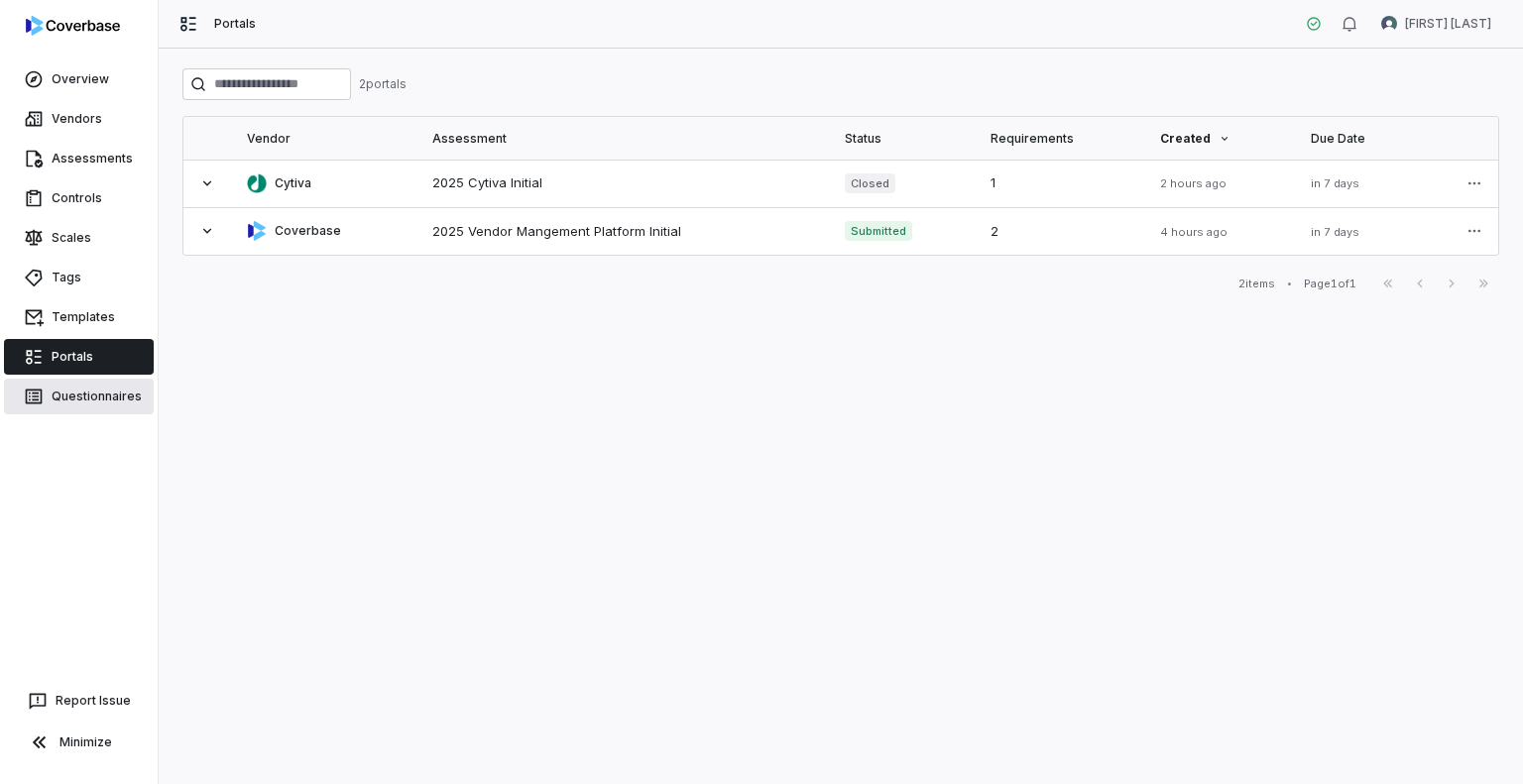 click on "Questionnaires" at bounding box center (78, 396) 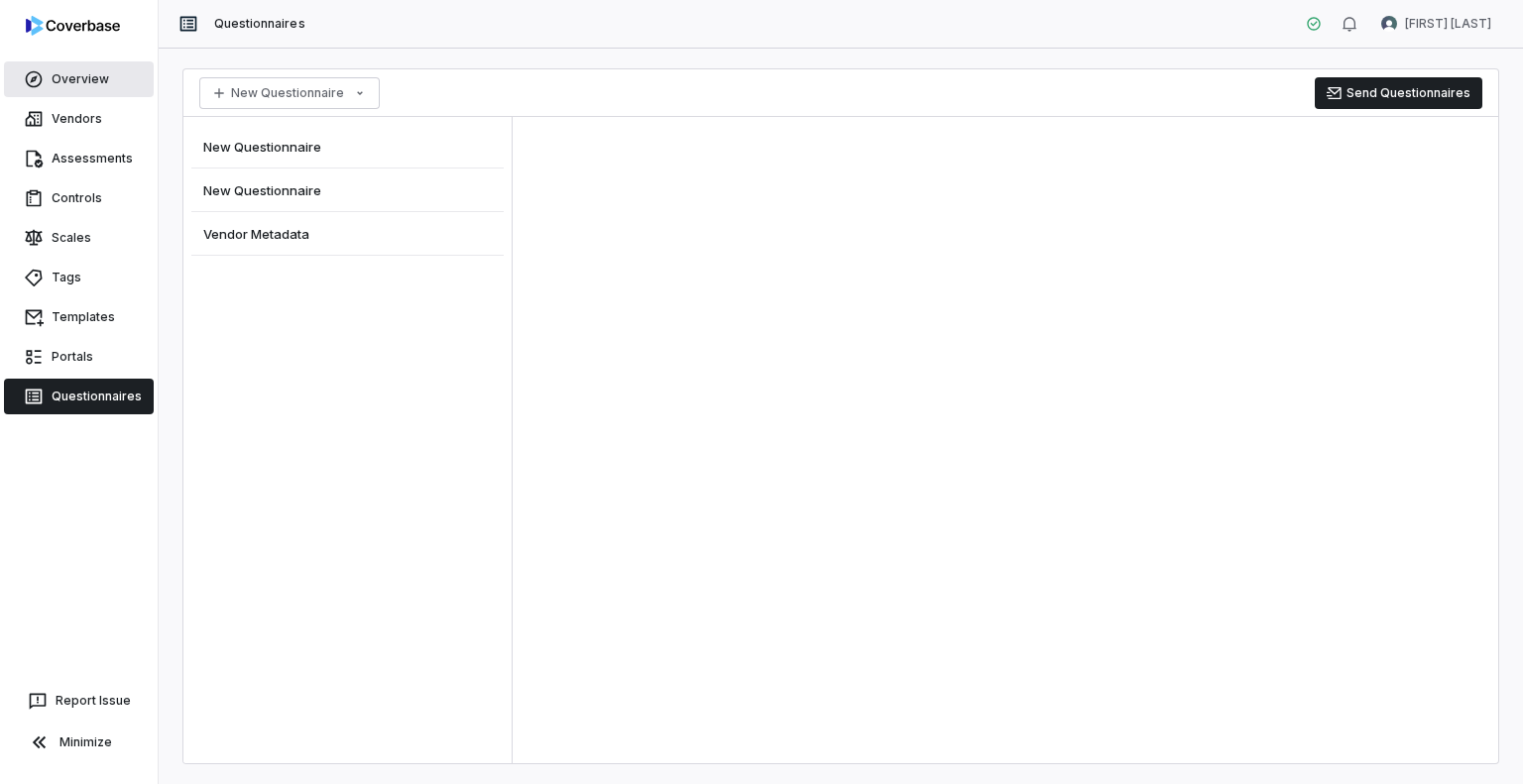 click on "Overview" at bounding box center (78, 79) 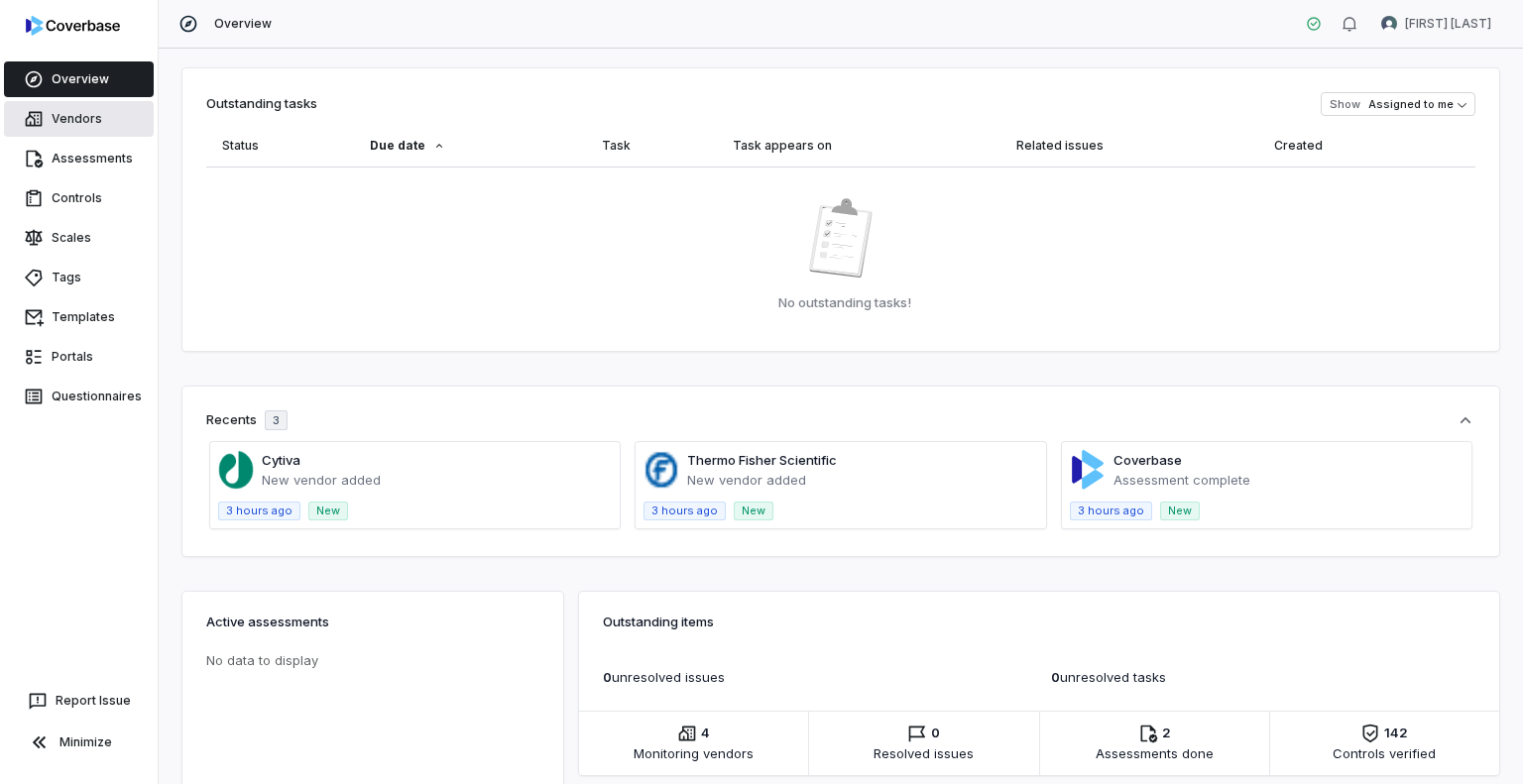 click on "Vendors" at bounding box center [78, 119] 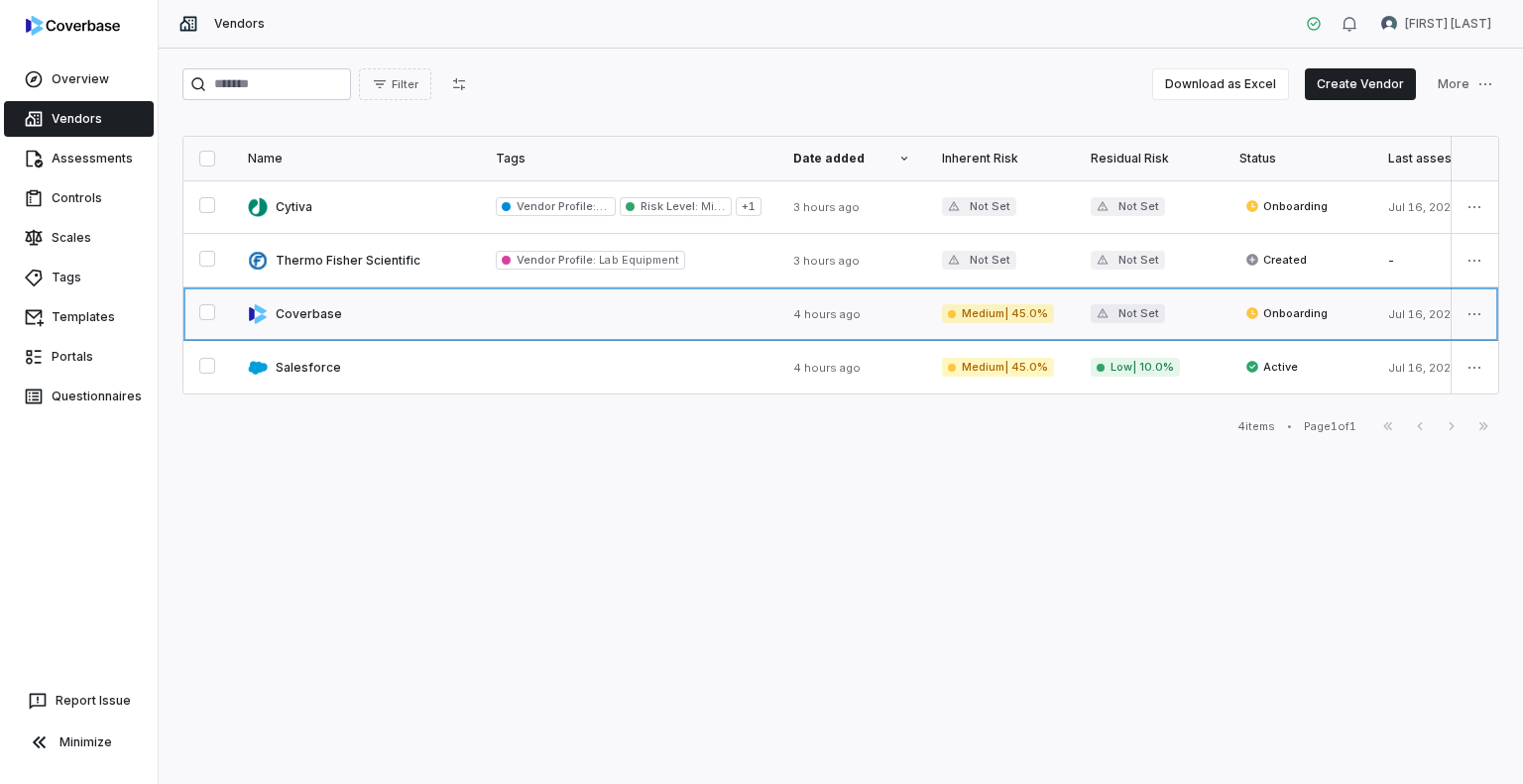 click at bounding box center [356, 313] 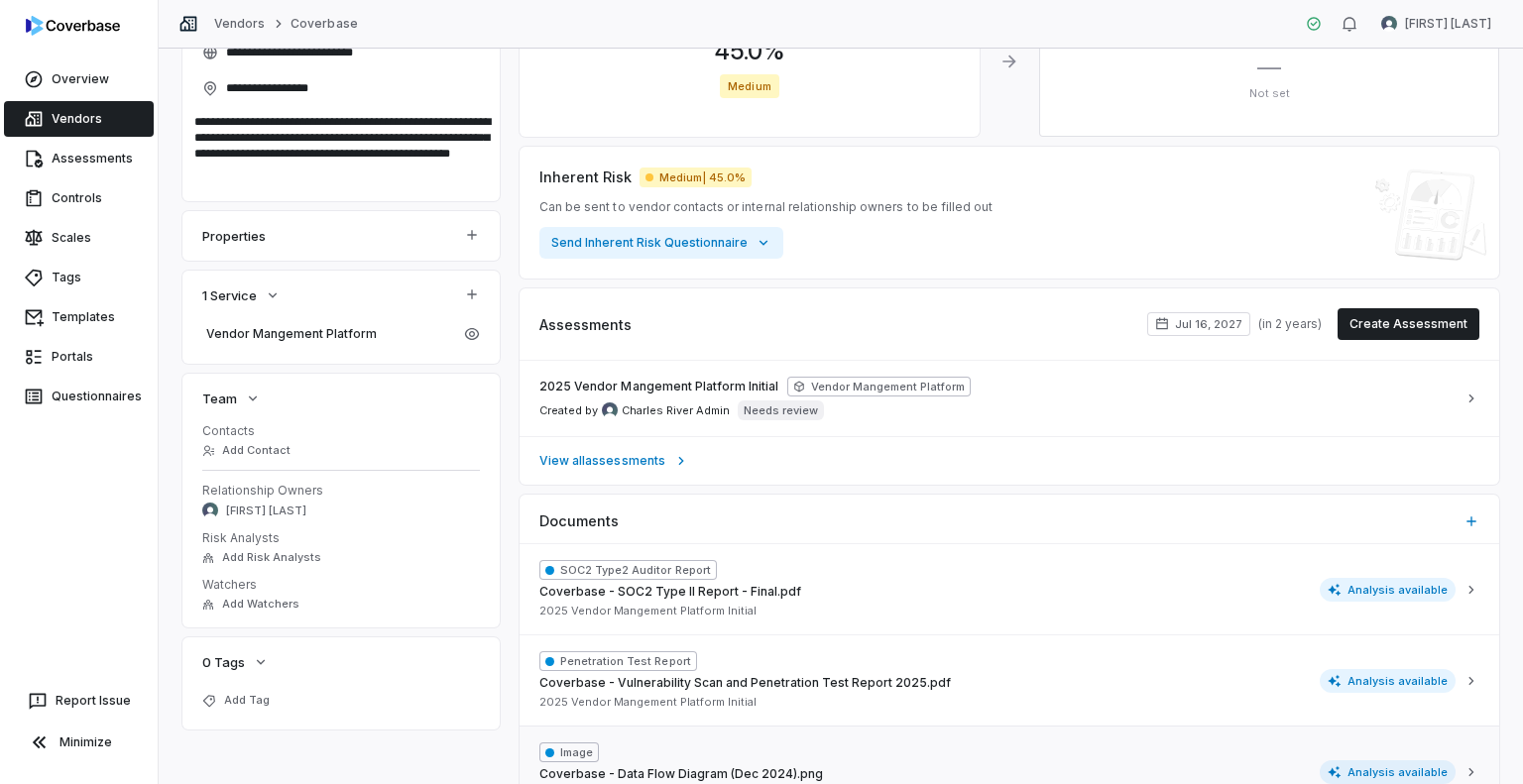 scroll, scrollTop: 0, scrollLeft: 0, axis: both 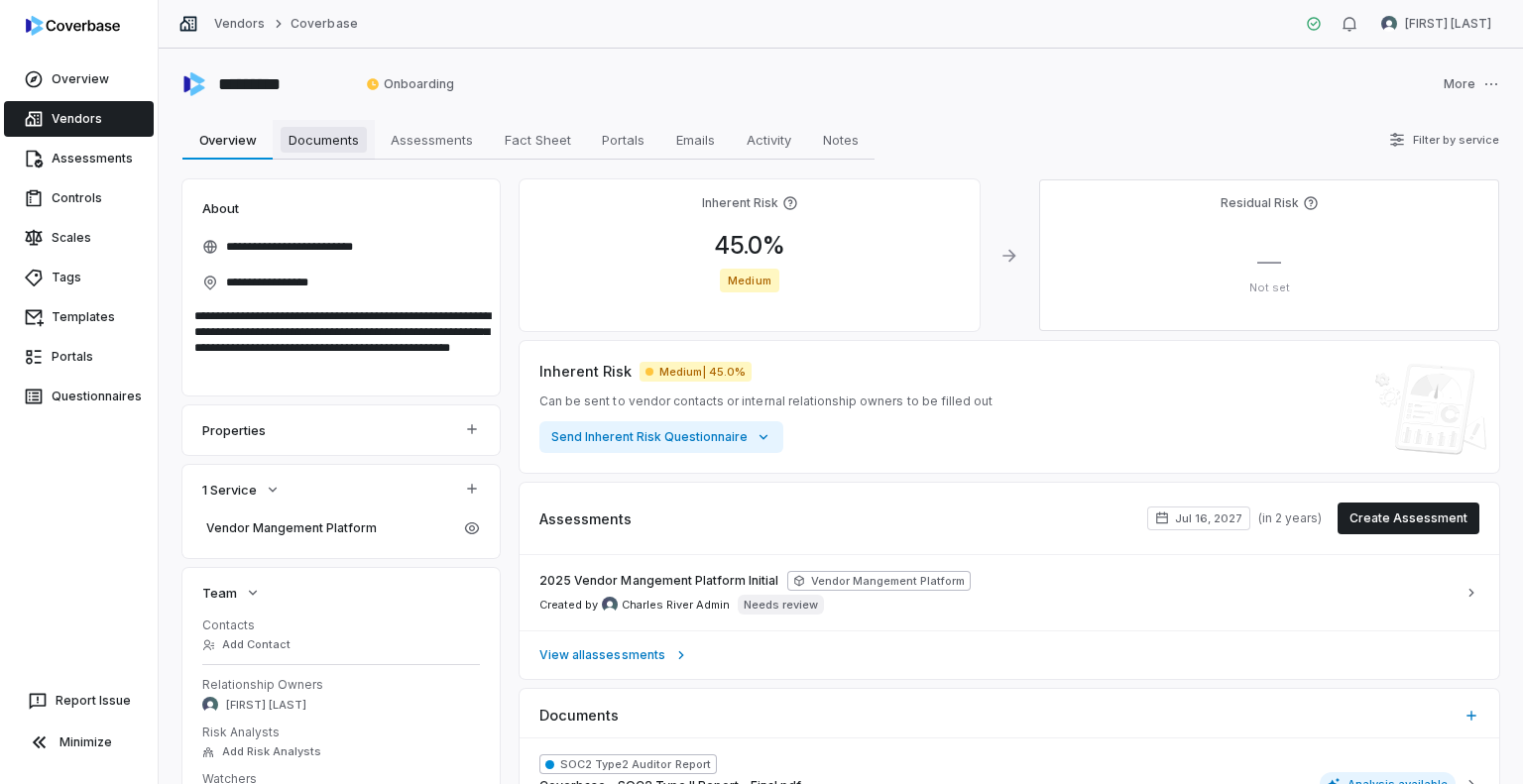 click on "Documents" at bounding box center [323, 140] 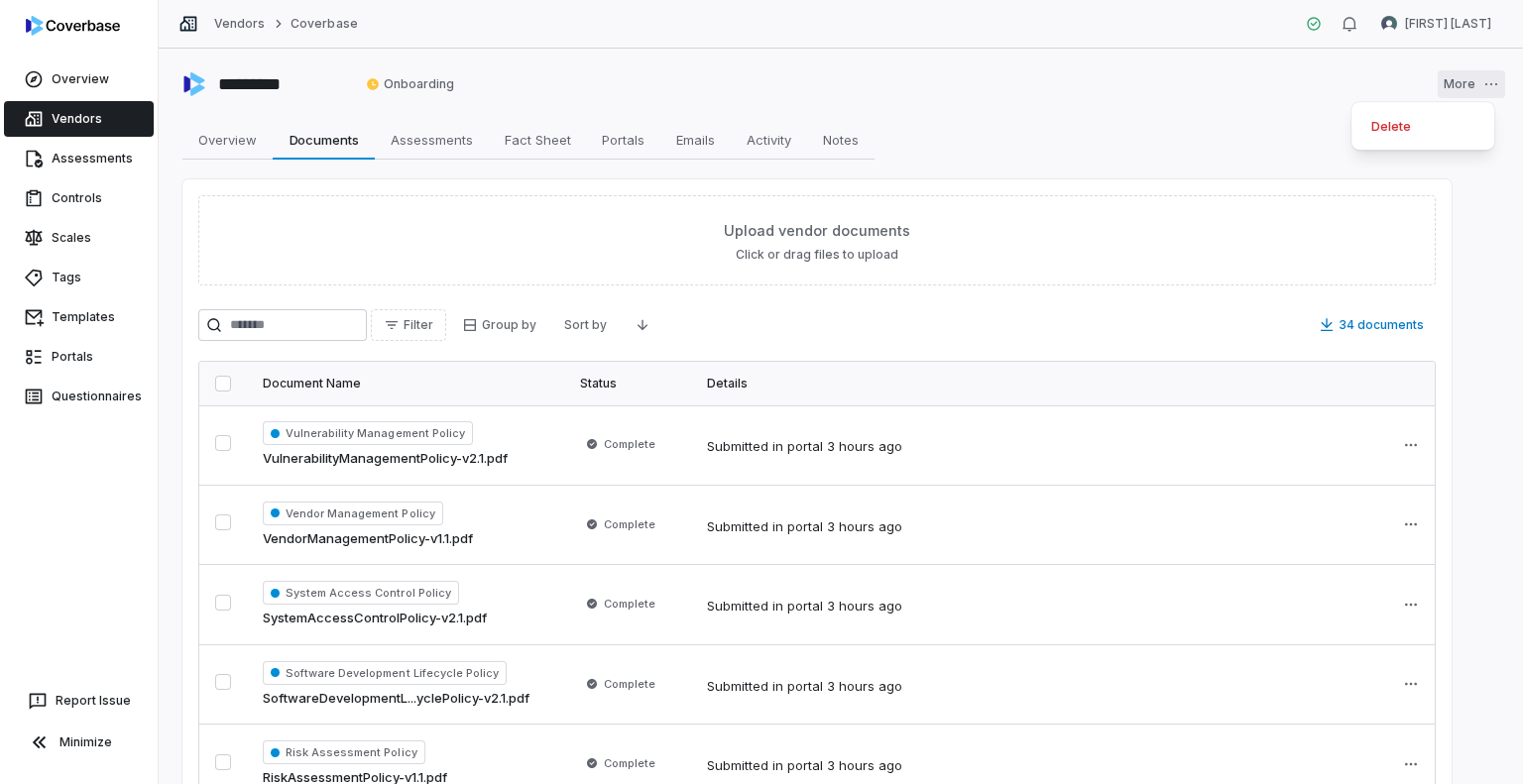 click on "Overview Vendors Assessments Controls Scales Tags Templates Portals Questionnaires Report Issue Minimize Vendors Coverbase [LAST] ********* Onboarding More Overview Overview Documents Documents Assessments Assessments Fact Sheet Fact Sheet Portals Portals Emails Emails Activity Activity Notes Notes Upload vendor documents Click or drag files to upload Filter Group by Sort by 34 documents Document Name Status Details Vulnerability Management Policy VulnerabilityManagementPolicy-v2.1.pdf Complete Submitted in portal 3 hours ago Vendor Management Policy VendorManagementPolicy-v1.1.pdf Complete Submitted in portal 3 hours ago System Access Control Policy SystemAccessControlPolicy-v2.1.pdf Complete Submitted in portal 3 hours ago Software Development Lifecycle Policy SoftwareDevelopmentL...yclePolicy-v2.1.pdf Complete Submitted in portal 3 hours ago Risk Assessment Policy RiskAssessmentPolicy-v1.1.pdf Complete Submitted in portal 3 hours ago 1 - 5 of 34 • Show more documents
*" at bounding box center [762, 392] 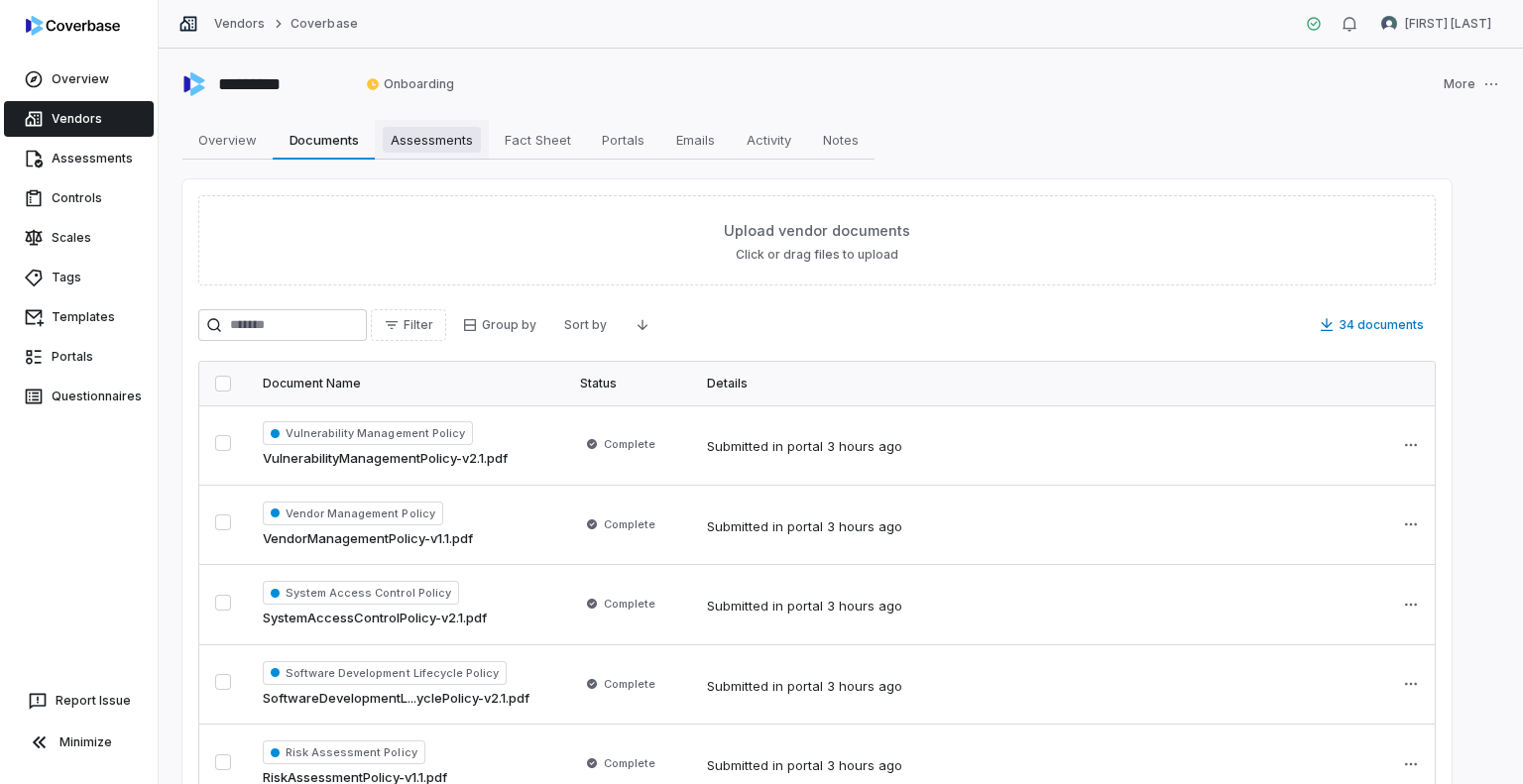 click on "Overview Vendors Assessments Controls Scales Tags Templates Portals Questionnaires Report Issue Minimize Vendors Coverbase [LAST] ********* Onboarding More Overview Overview Documents Documents Assessments Assessments Fact Sheet Fact Sheet Portals Portals Emails Emails Activity Activity Notes Notes Upload vendor documents Click or drag files to upload Filter Group by Sort by 34 documents Document Name Status Details Vulnerability Management Policy VulnerabilityManagementPolicy-v2.1.pdf Complete Submitted in portal 3 hours ago Vendor Management Policy VendorManagementPolicy-v1.1.pdf Complete Submitted in portal 3 hours ago System Access Control Policy SystemAccessControlPolicy-v2.1.pdf Complete Submitted in portal 3 hours ago Software Development Lifecycle Policy SoftwareDevelopmentL...yclePolicy-v2.1.pdf Complete Submitted in portal 3 hours ago Risk Assessment Policy RiskAssessmentPolicy-v1.1.pdf Complete Submitted in portal 3 hours ago 1 - 5 of 34 • Show more documents
*" at bounding box center [762, 392] 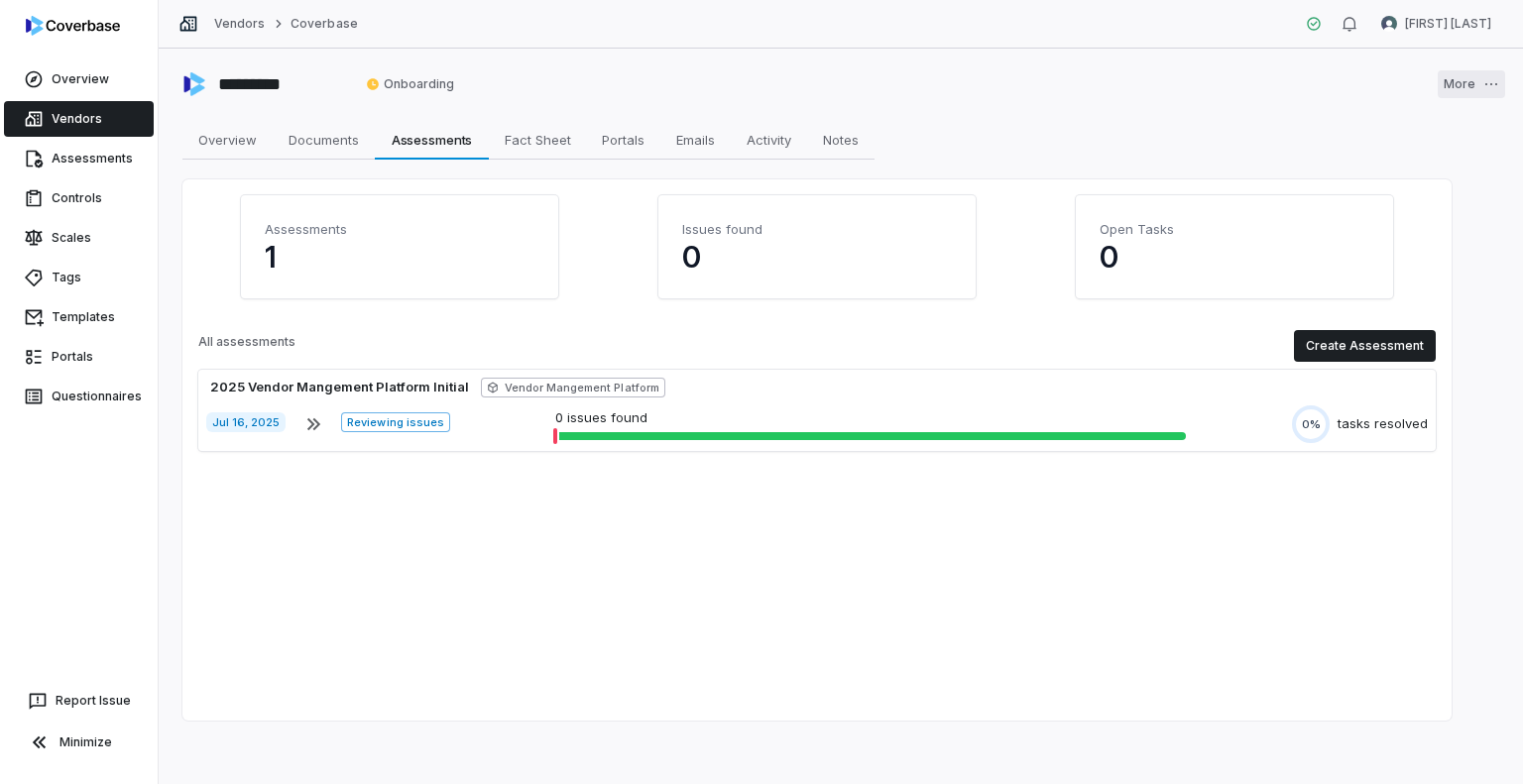 click on "Overview Vendors Assessments Controls Scales Tags Templates Portals Questionnaires Report Issue Minimize Vendors Coverbase [LAST] ********* Onboarding More Overview Overview Documents Documents Assessments Assessments Fact Sheet Fact Sheet Portals Portals Emails Emails Activity Activity Notes Notes Assessments 1 Issues found 0 Open Tasks 0 All assessments Create Assessment 2025 Vendor Mangement Platform Initial Vendor Mangement Platform Jul 16, 2025 Reviewing issues 0 issues found 0% tasks resolved
*" at bounding box center (762, 392) 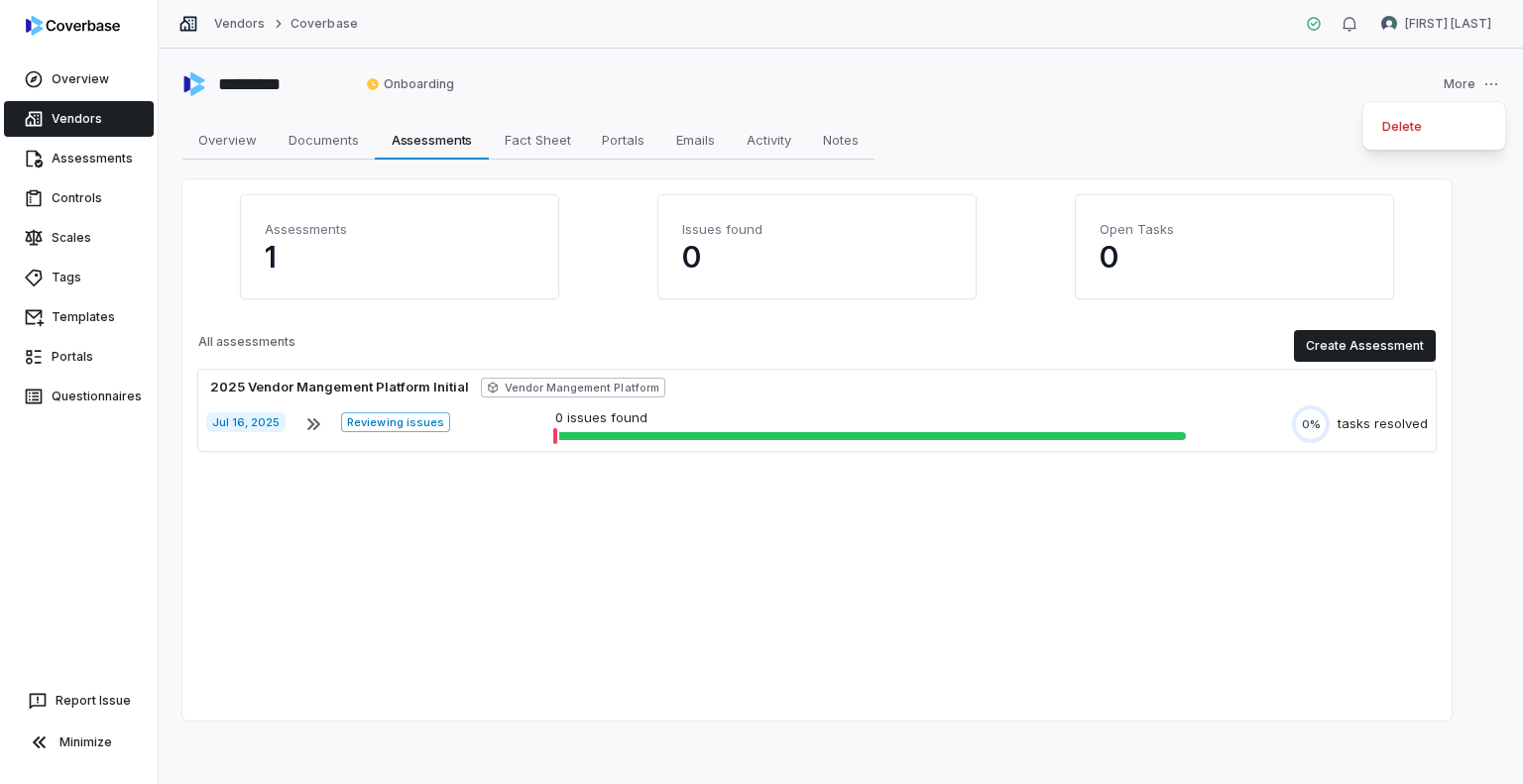 click on "Overview Vendors Assessments Controls Scales Tags Templates Portals Questionnaires Report Issue Minimize Vendors Coverbase [LAST] ********* Onboarding More Overview Overview Documents Documents Assessments Assessments Fact Sheet Fact Sheet Portals Portals Emails Emails Activity Activity Notes Notes Assessments 1 Issues found 0 Open Tasks 0 All assessments Create Assessment 2025 Vendor Mangement Platform Initial Vendor Mangement Platform Jul 16, 2025 Reviewing issues 0 issues found 0% tasks resolved
* Delete" at bounding box center (762, 392) 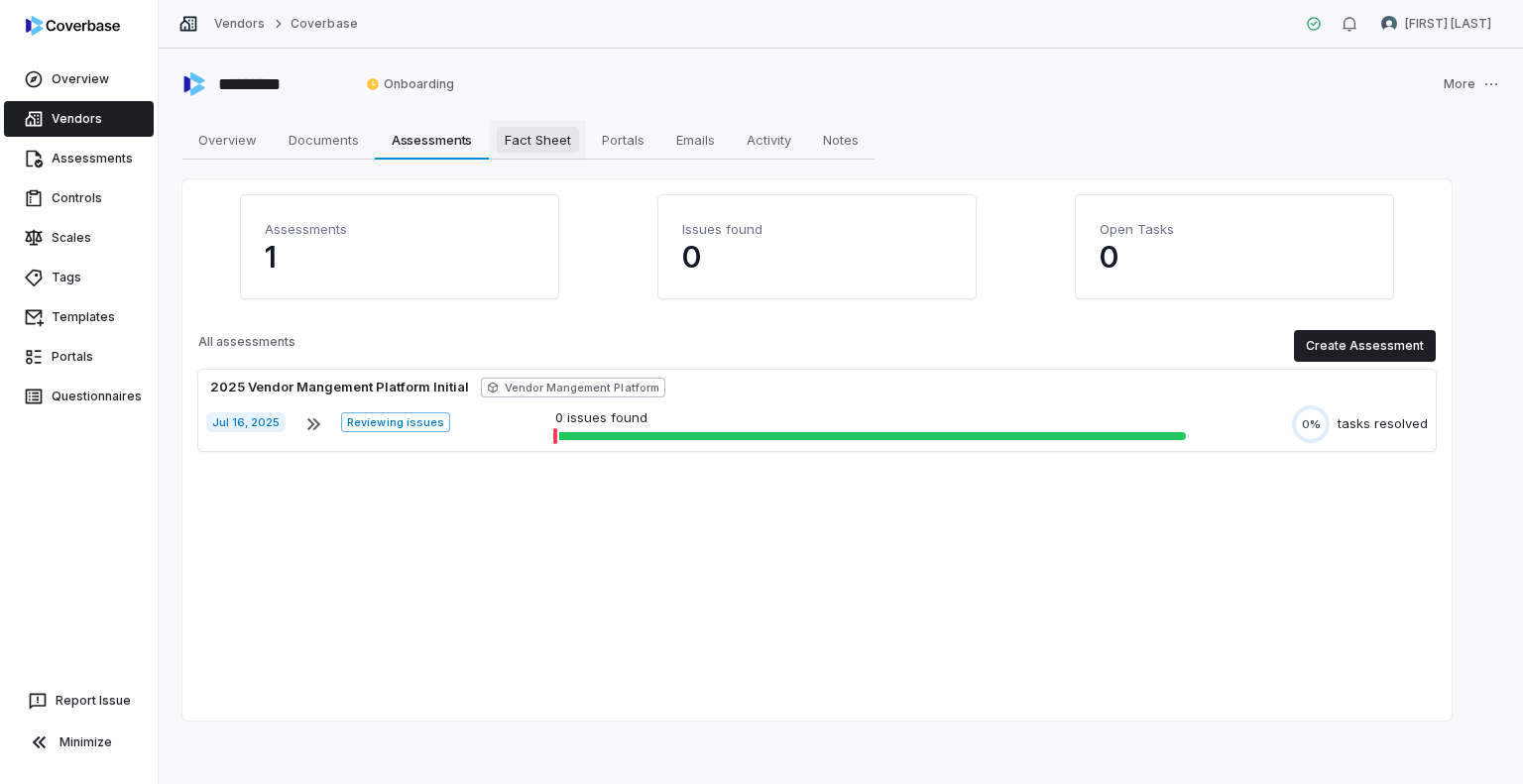 click on "Fact Sheet" at bounding box center [537, 140] 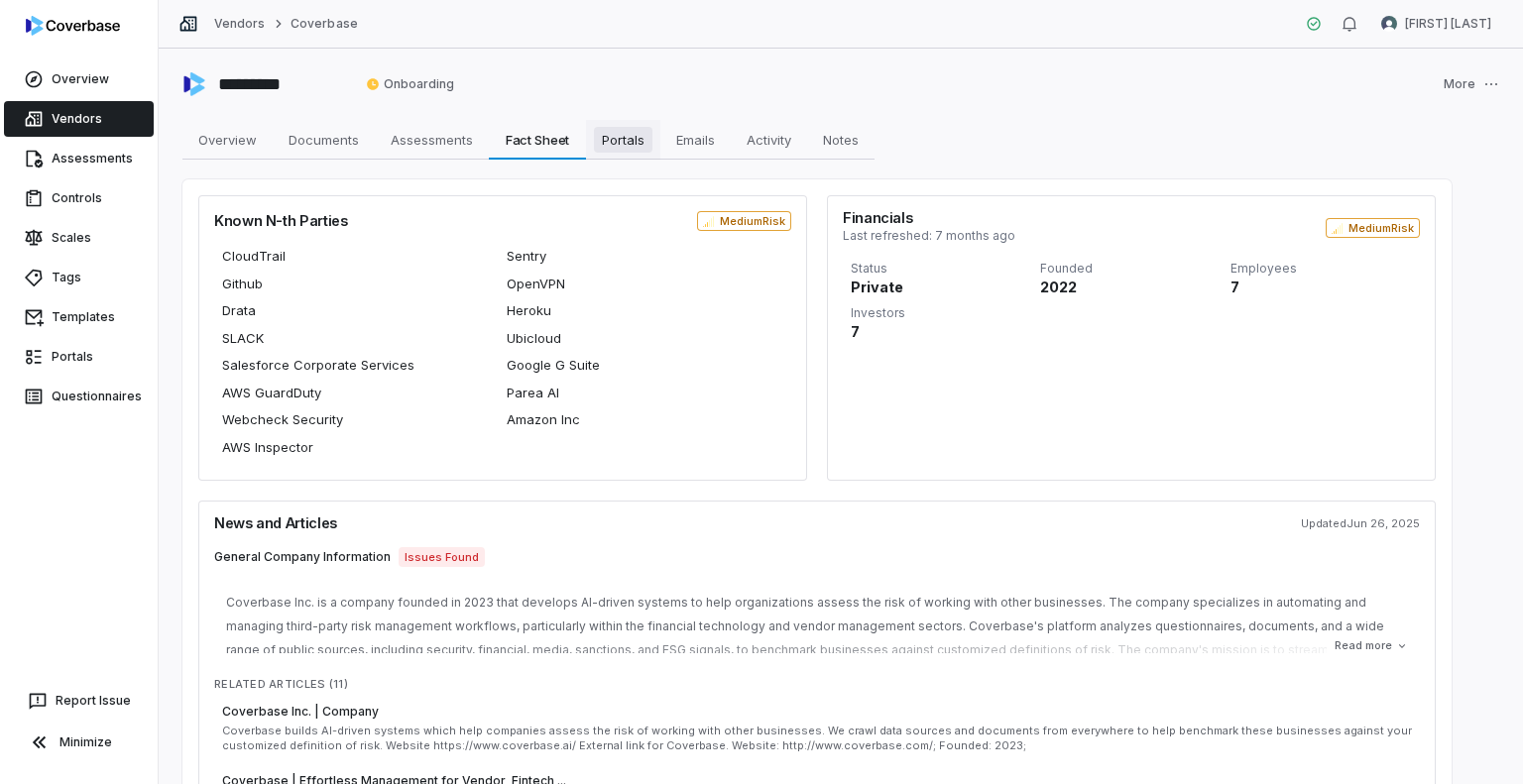 click on "Portals" at bounding box center (623, 140) 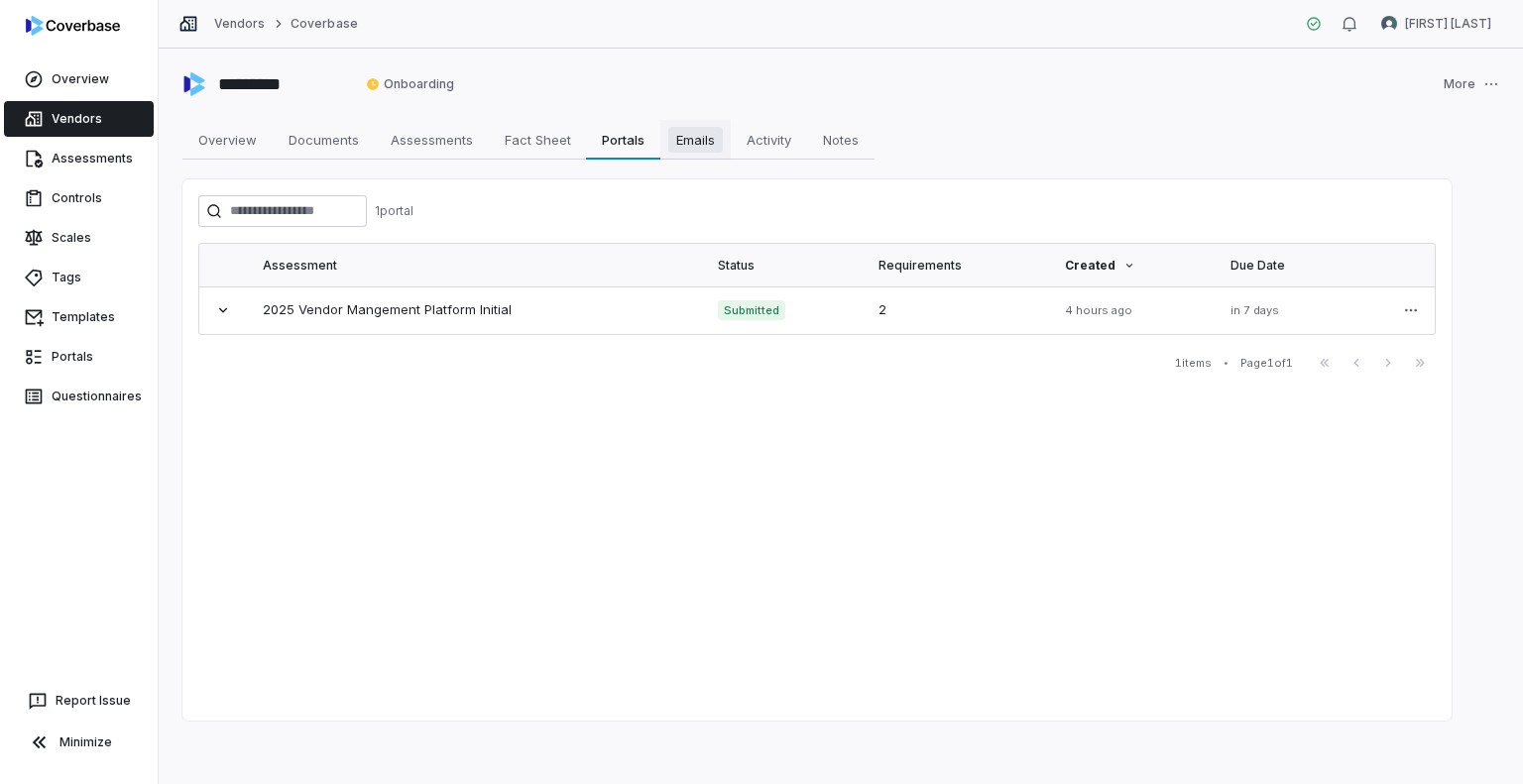 click on "Emails" at bounding box center [695, 140] 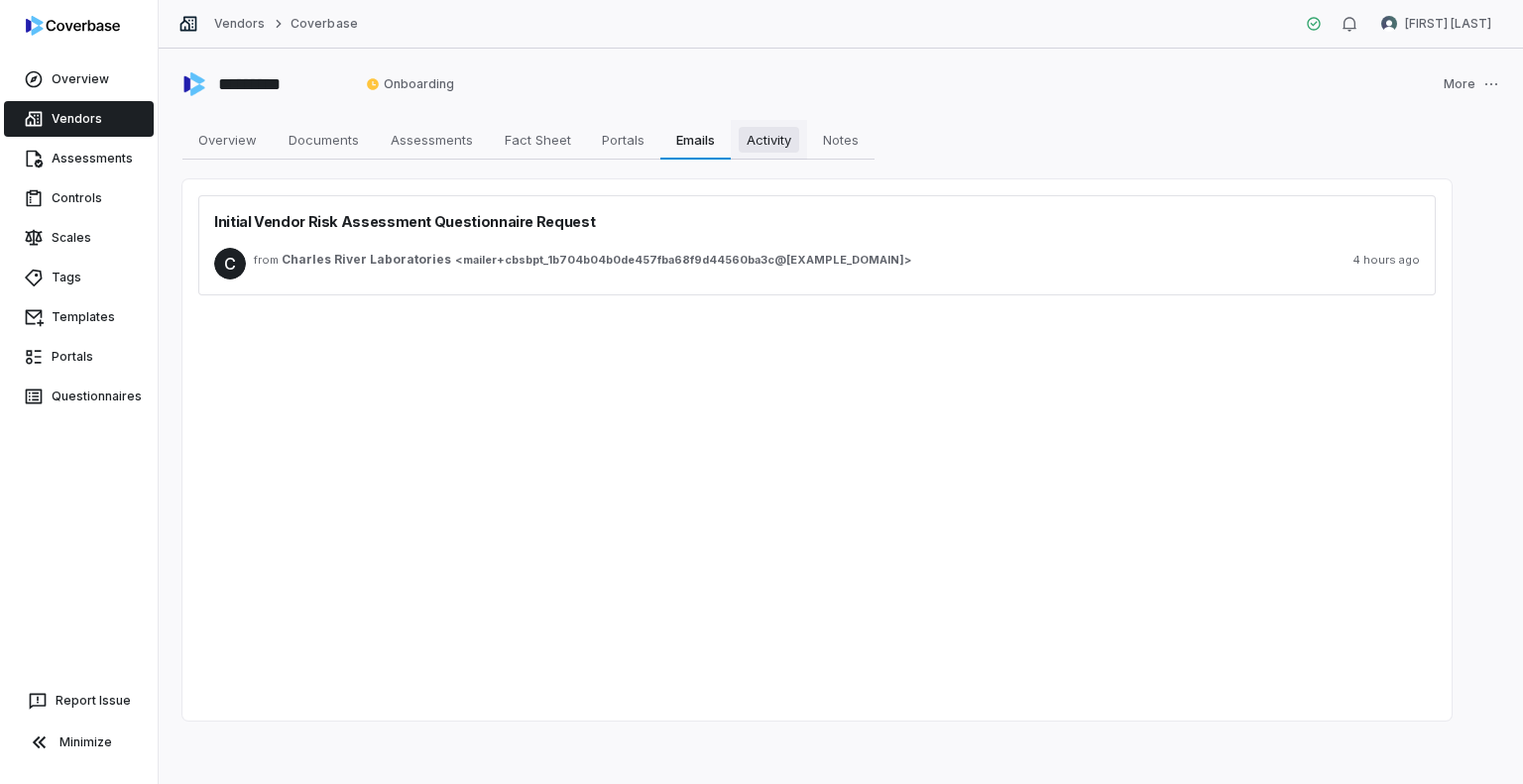 click on "Activity" at bounding box center [768, 140] 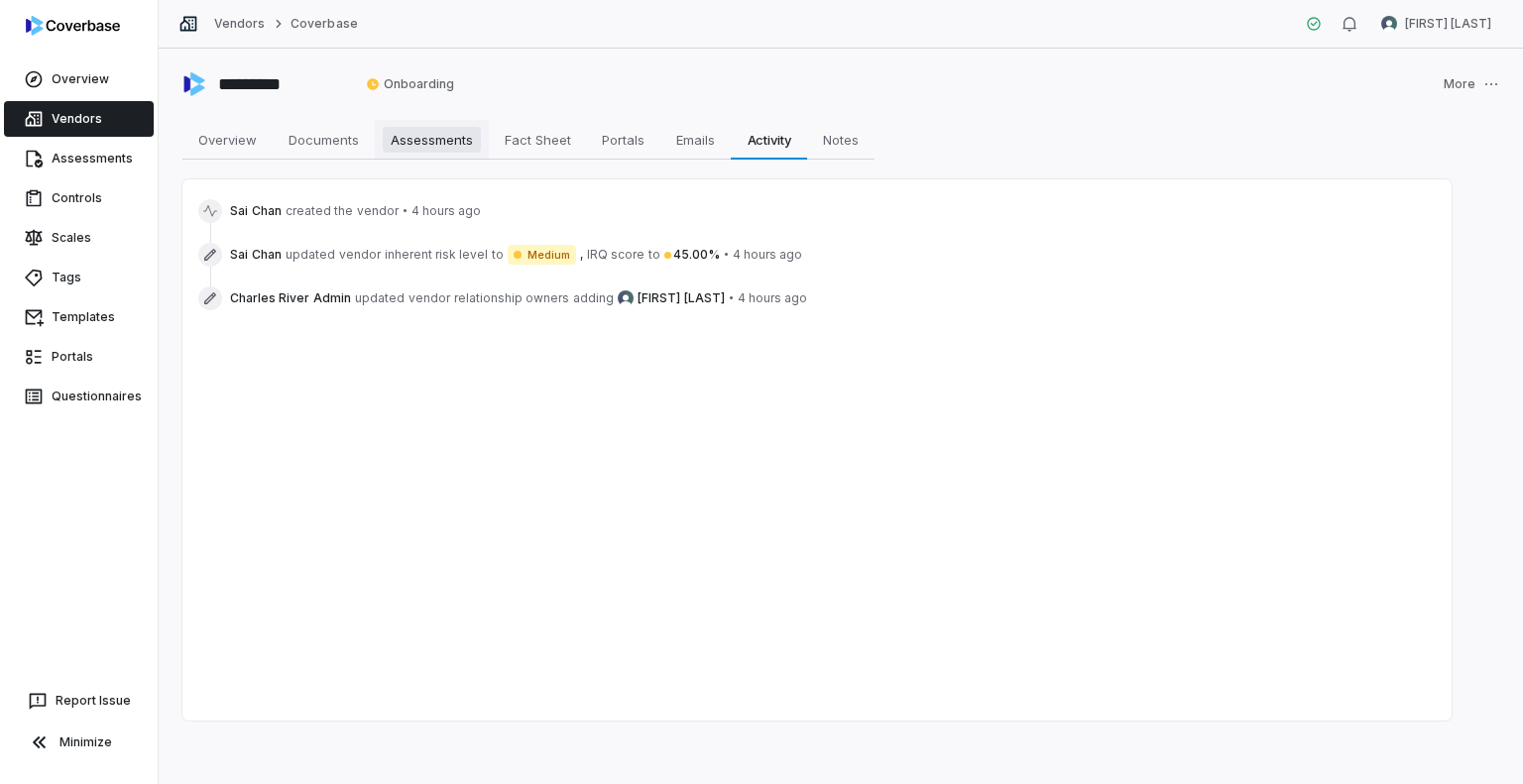 click on "Assessments" at bounding box center (431, 140) 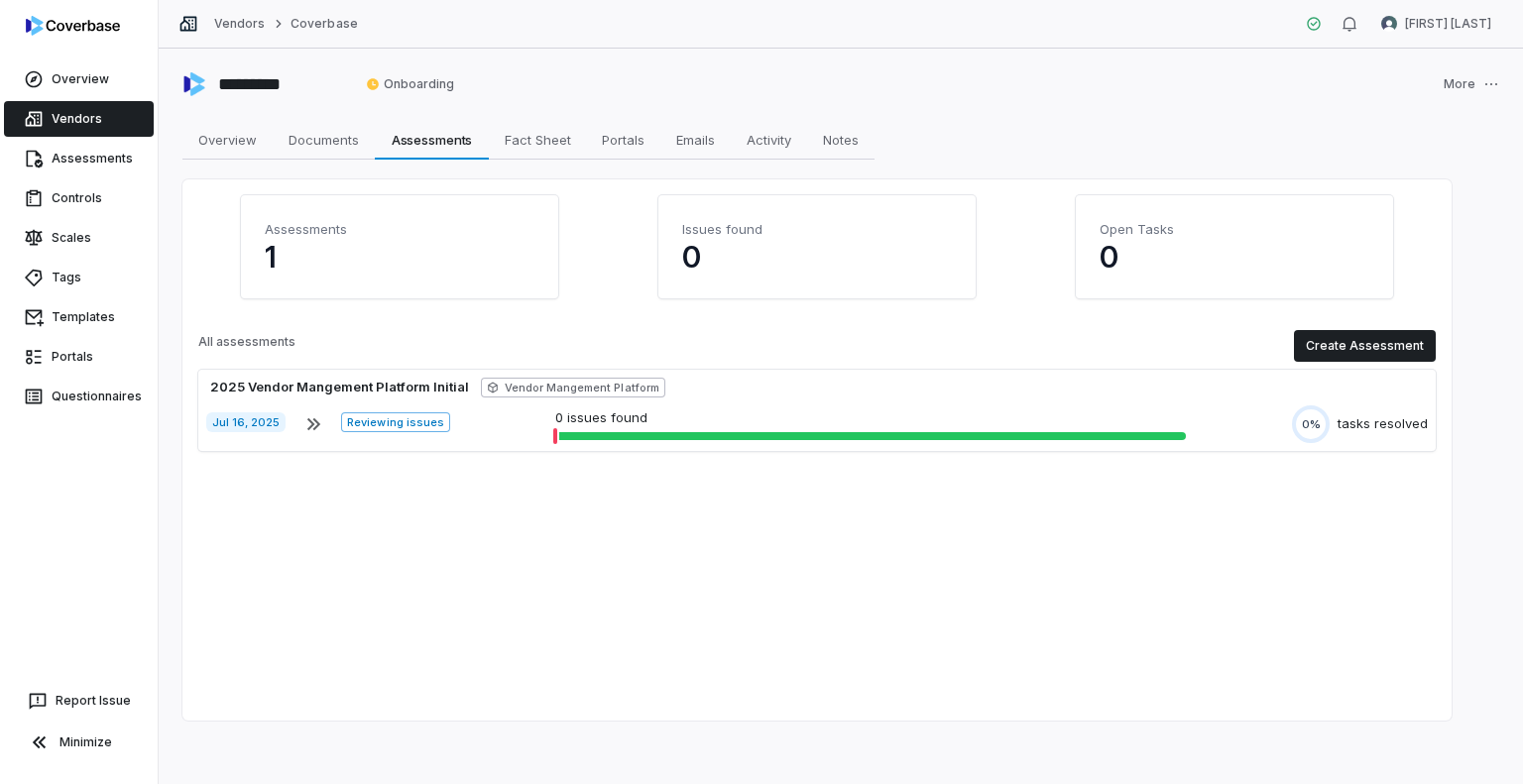 click on "1" at bounding box center (400, 257) 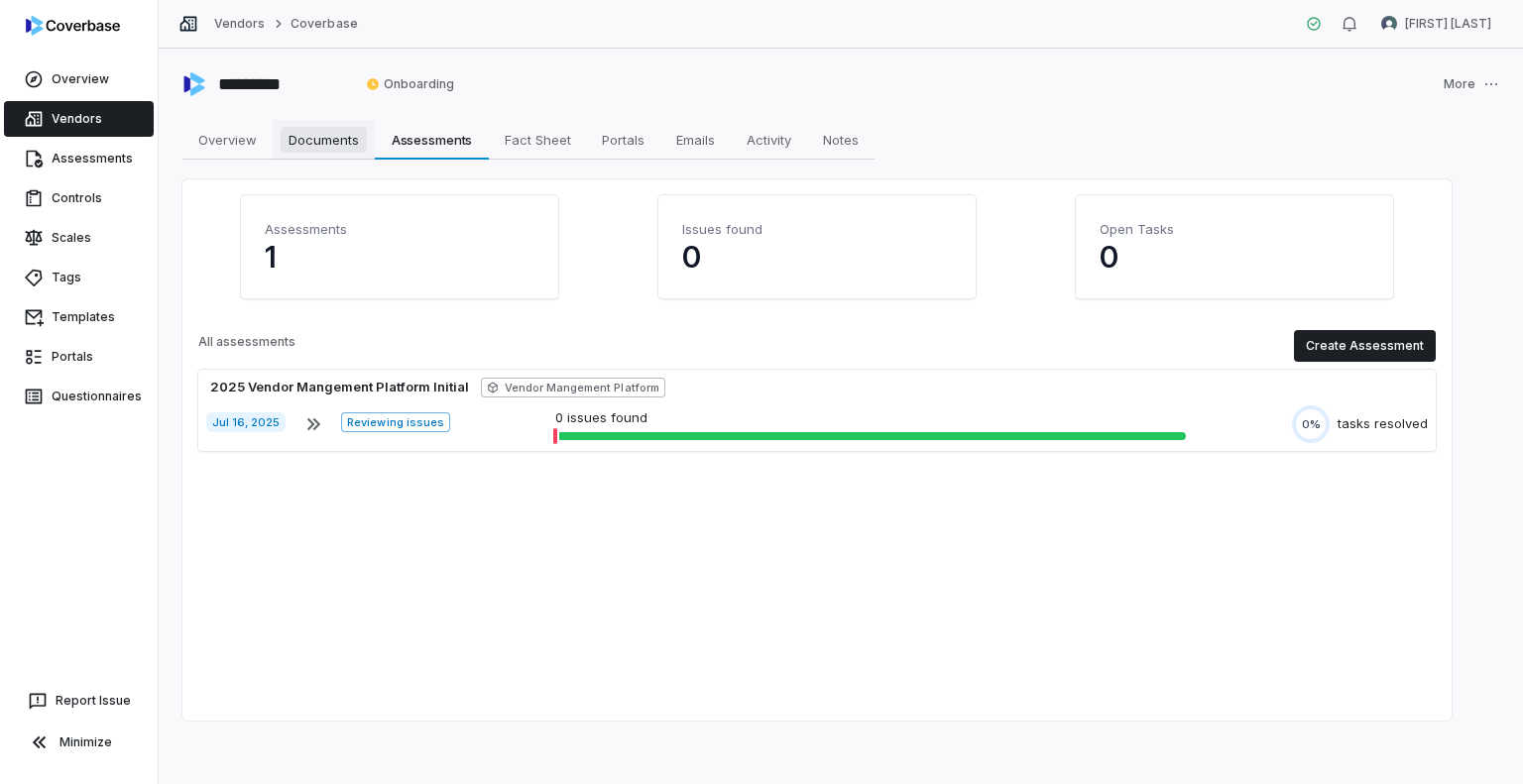 click on "Documents" at bounding box center (323, 140) 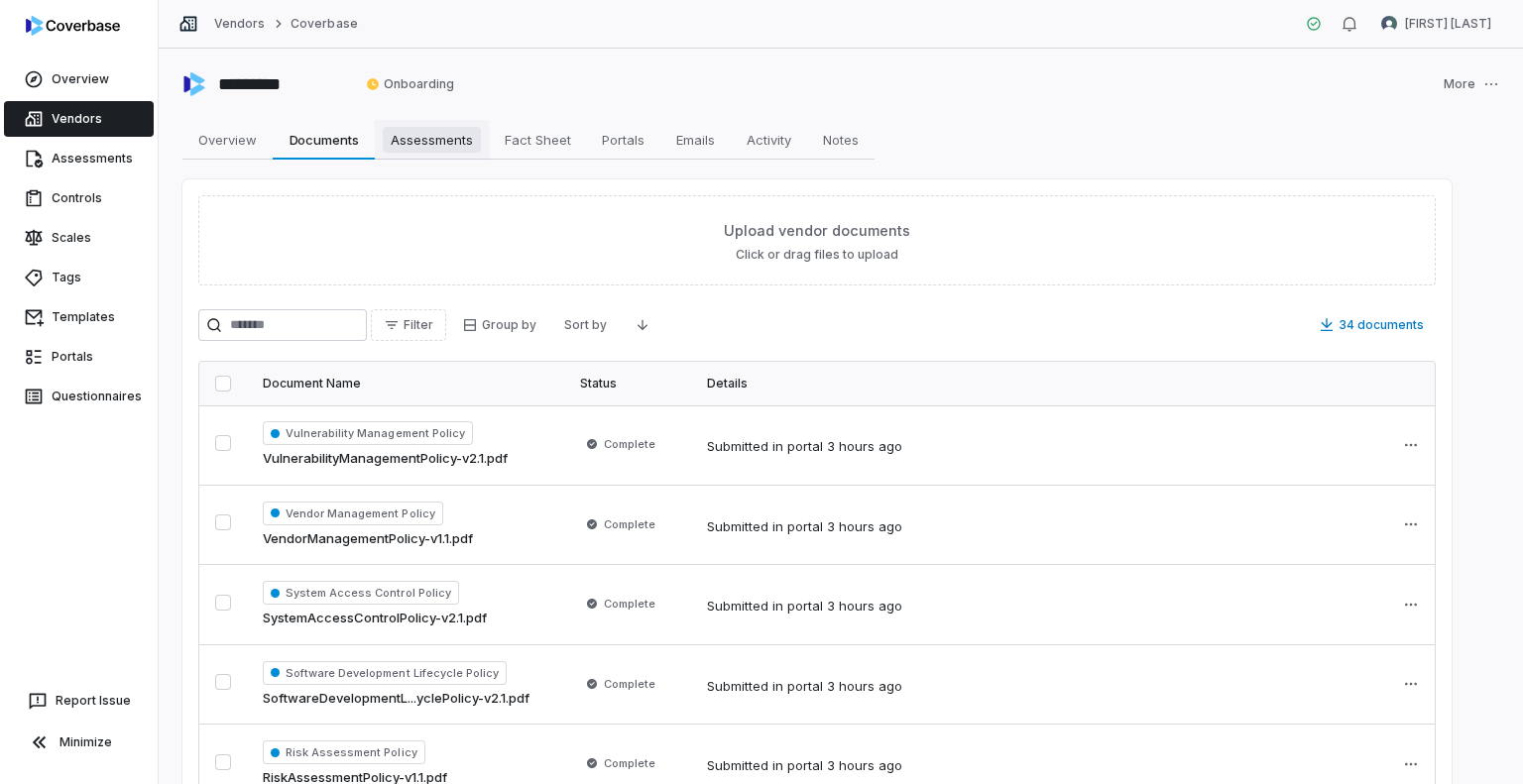 click on "Assessments" at bounding box center [431, 140] 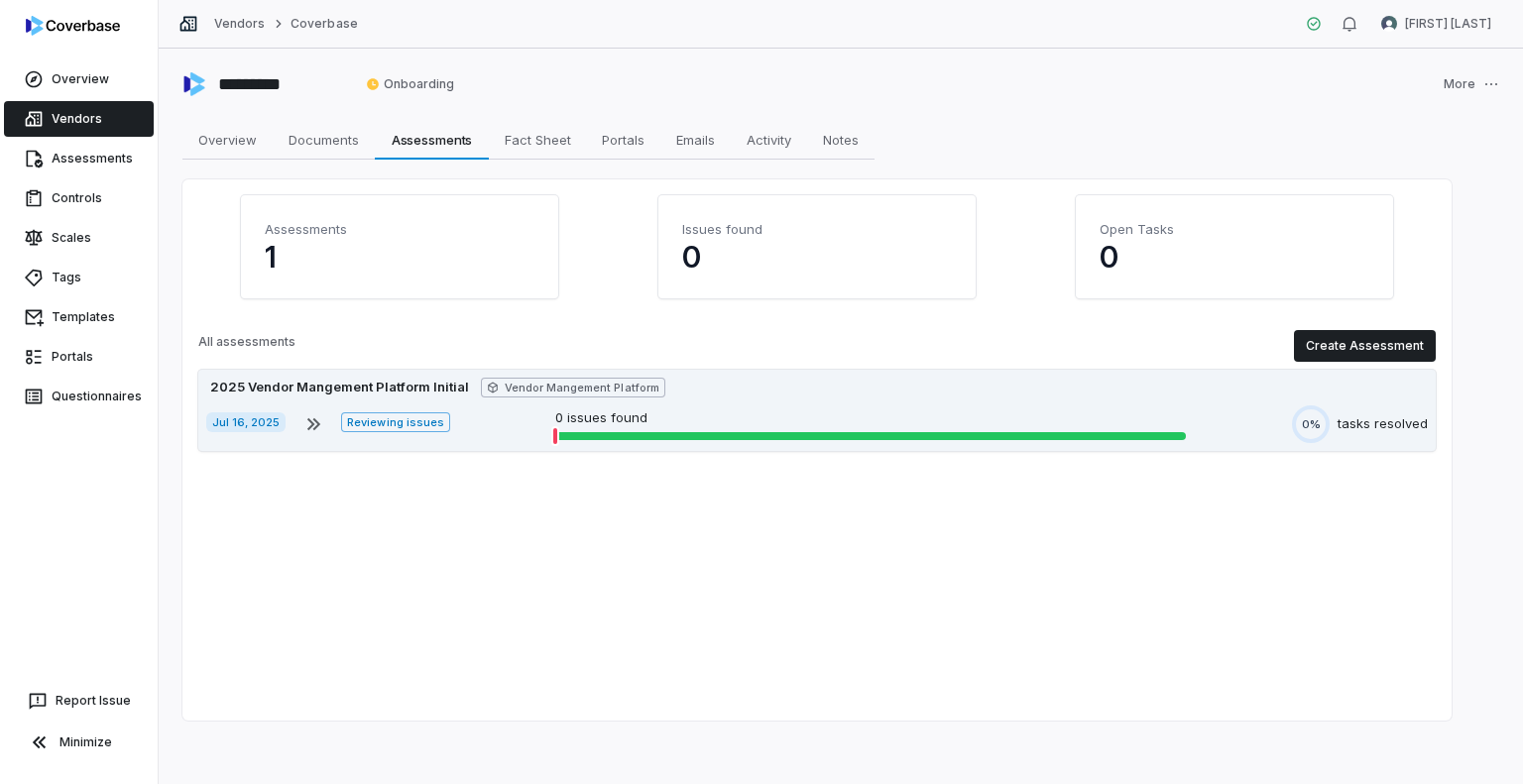 click on "2025 Vendor Mangement Platform Initial Vendor Mangement Platform Jul 16, 2025 Reviewing issues 0 issues found 0% tasks resolved" at bounding box center [817, 410] 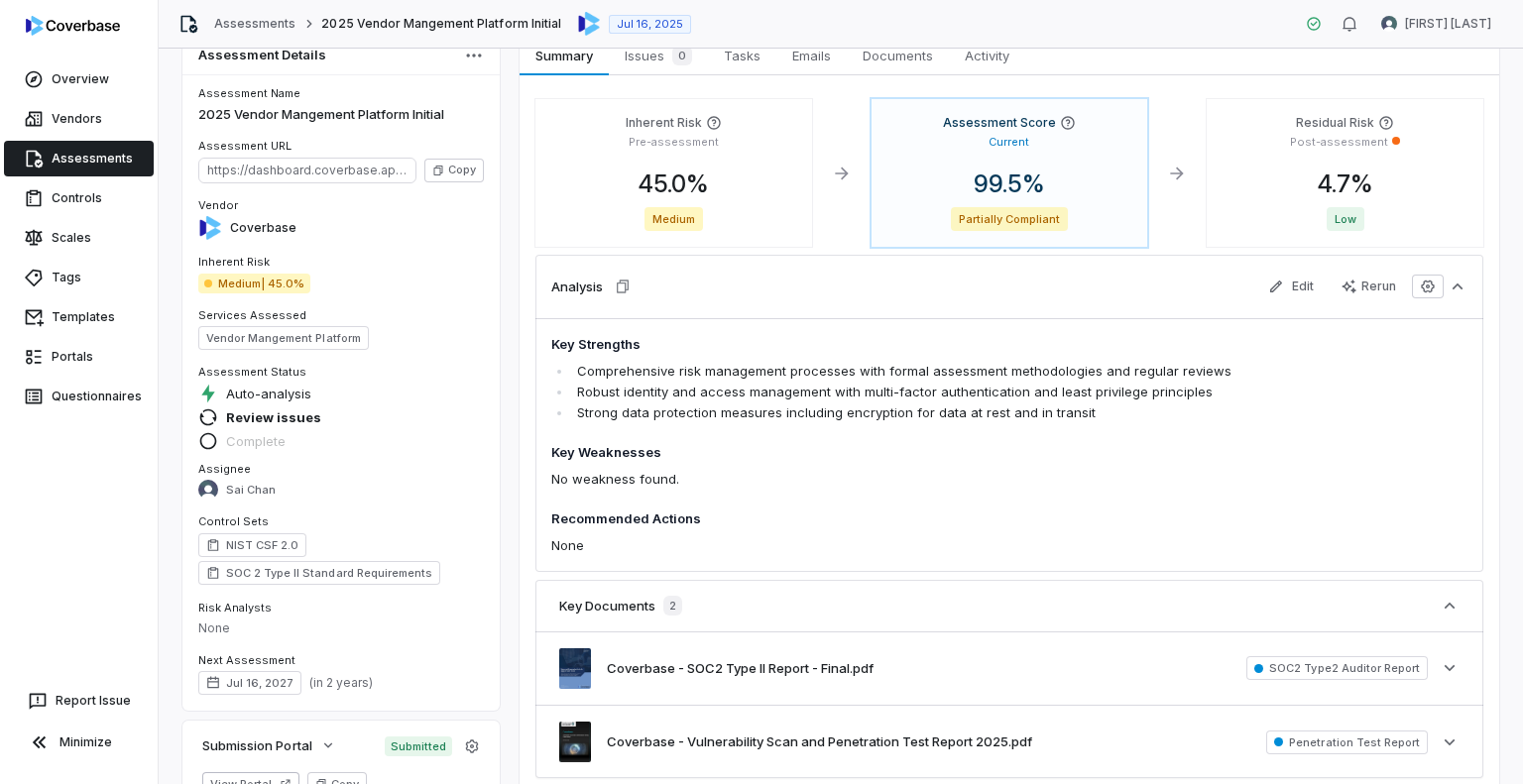 scroll, scrollTop: 0, scrollLeft: 0, axis: both 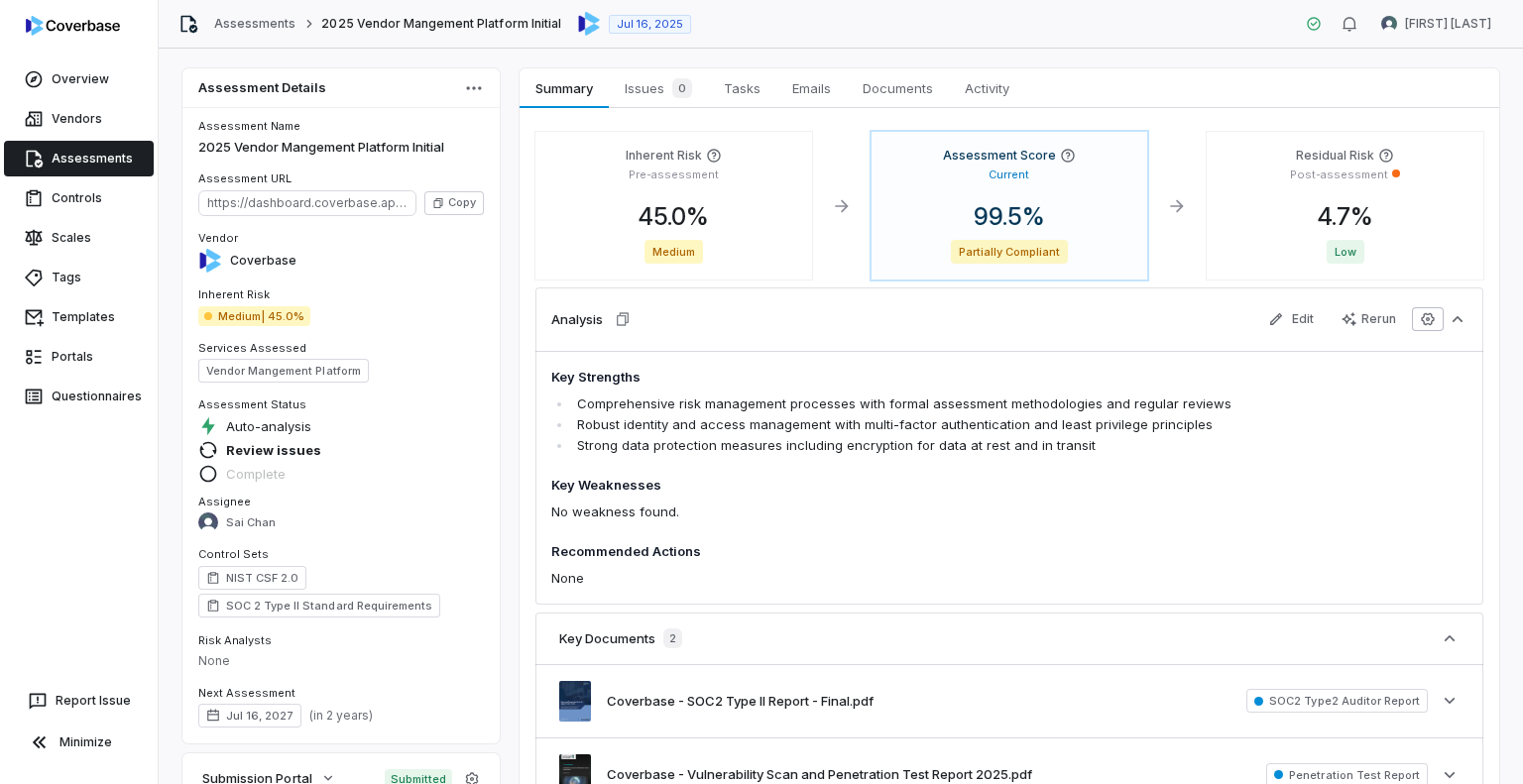 click at bounding box center [1428, 319] 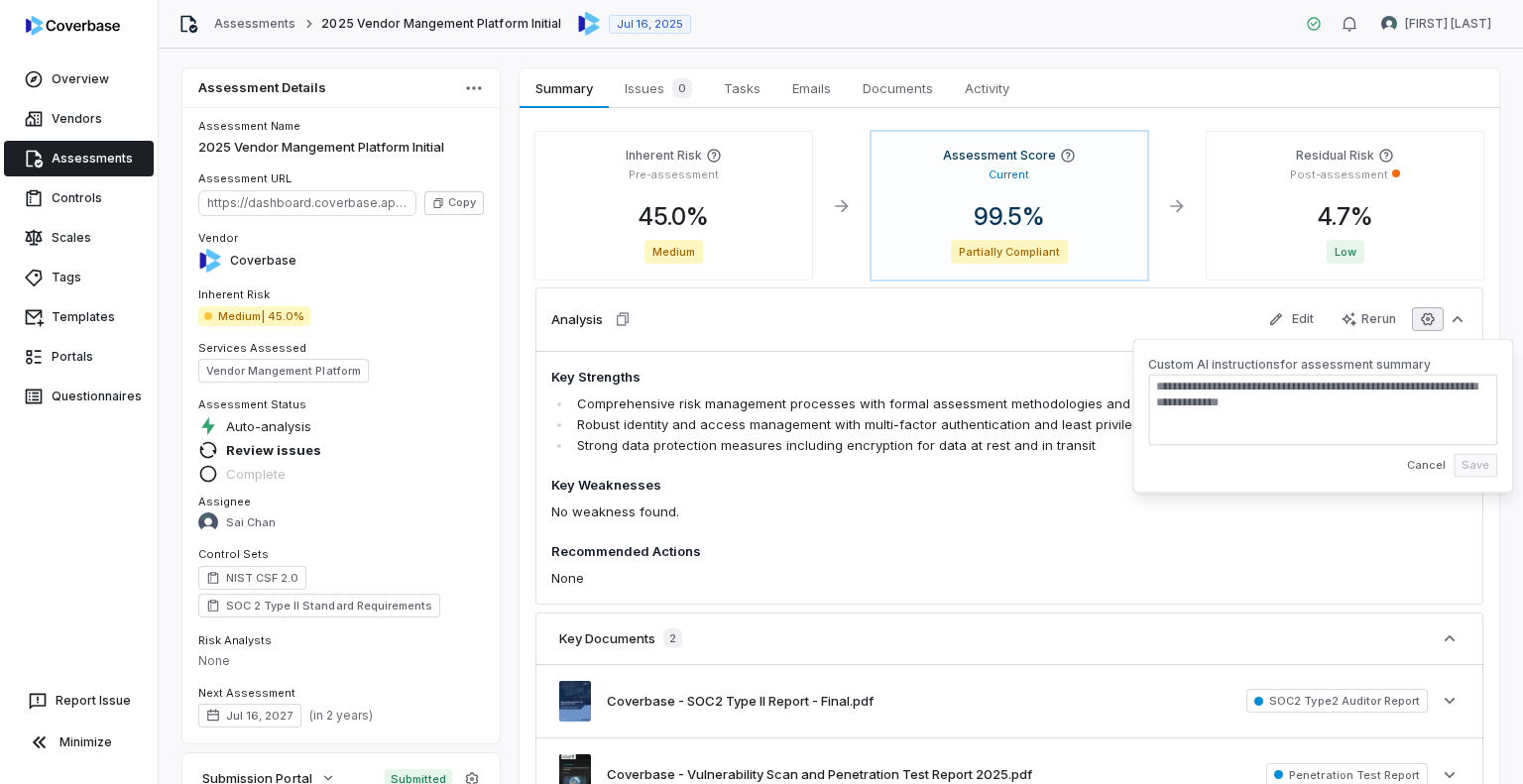 type on "*" 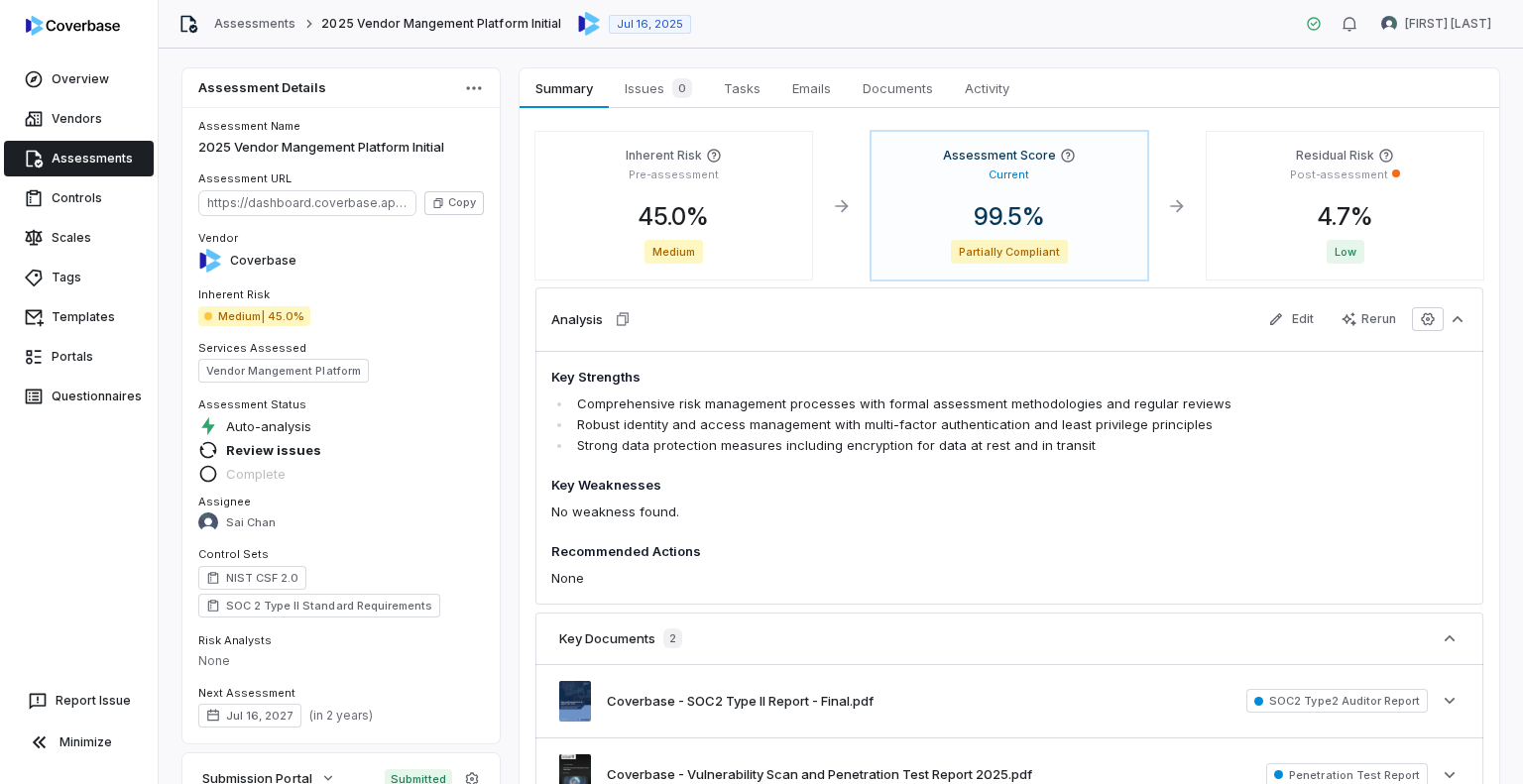 click on "Analysis Edit Rerun" at bounding box center [1009, 319] 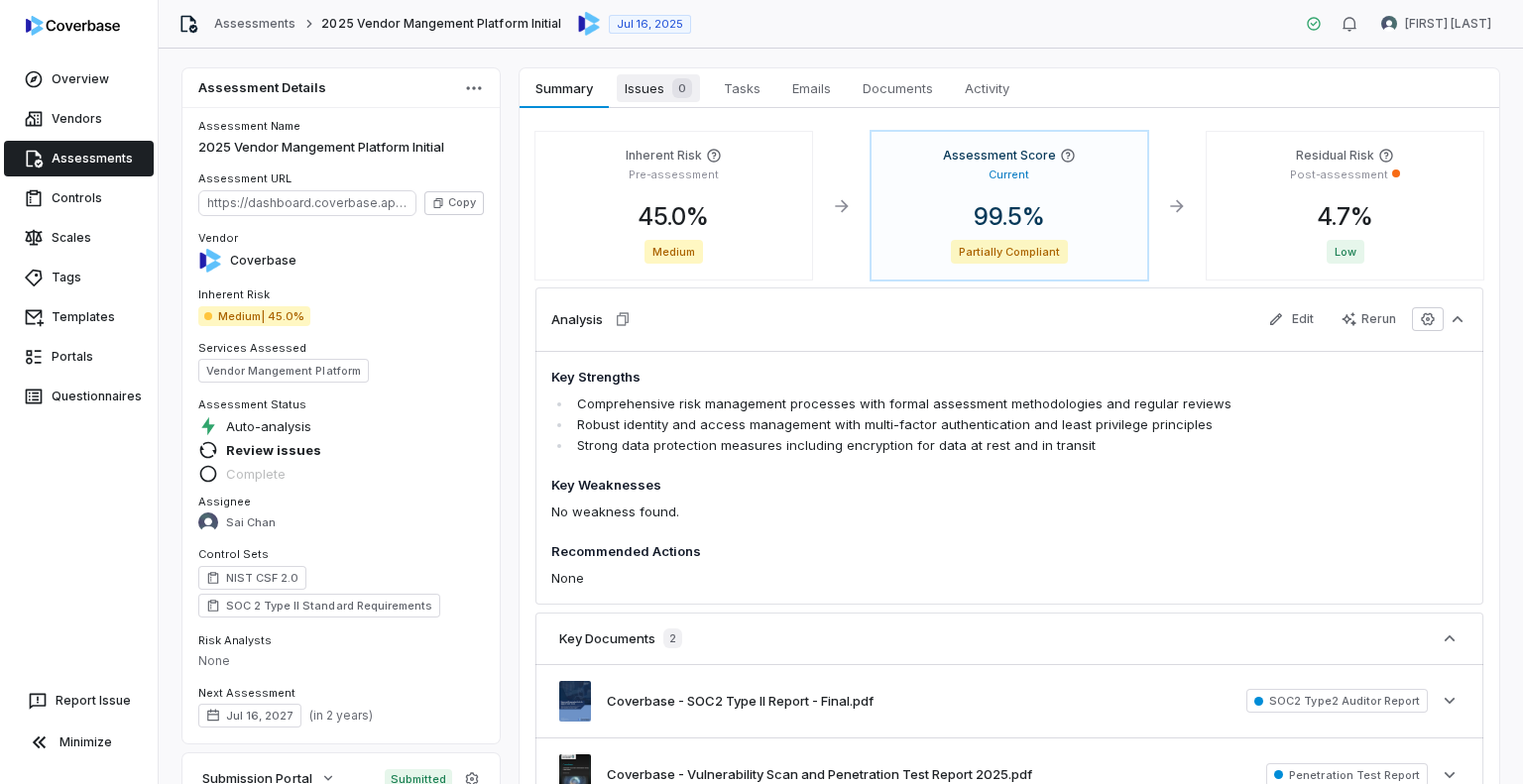 click on "0" at bounding box center (678, 88) 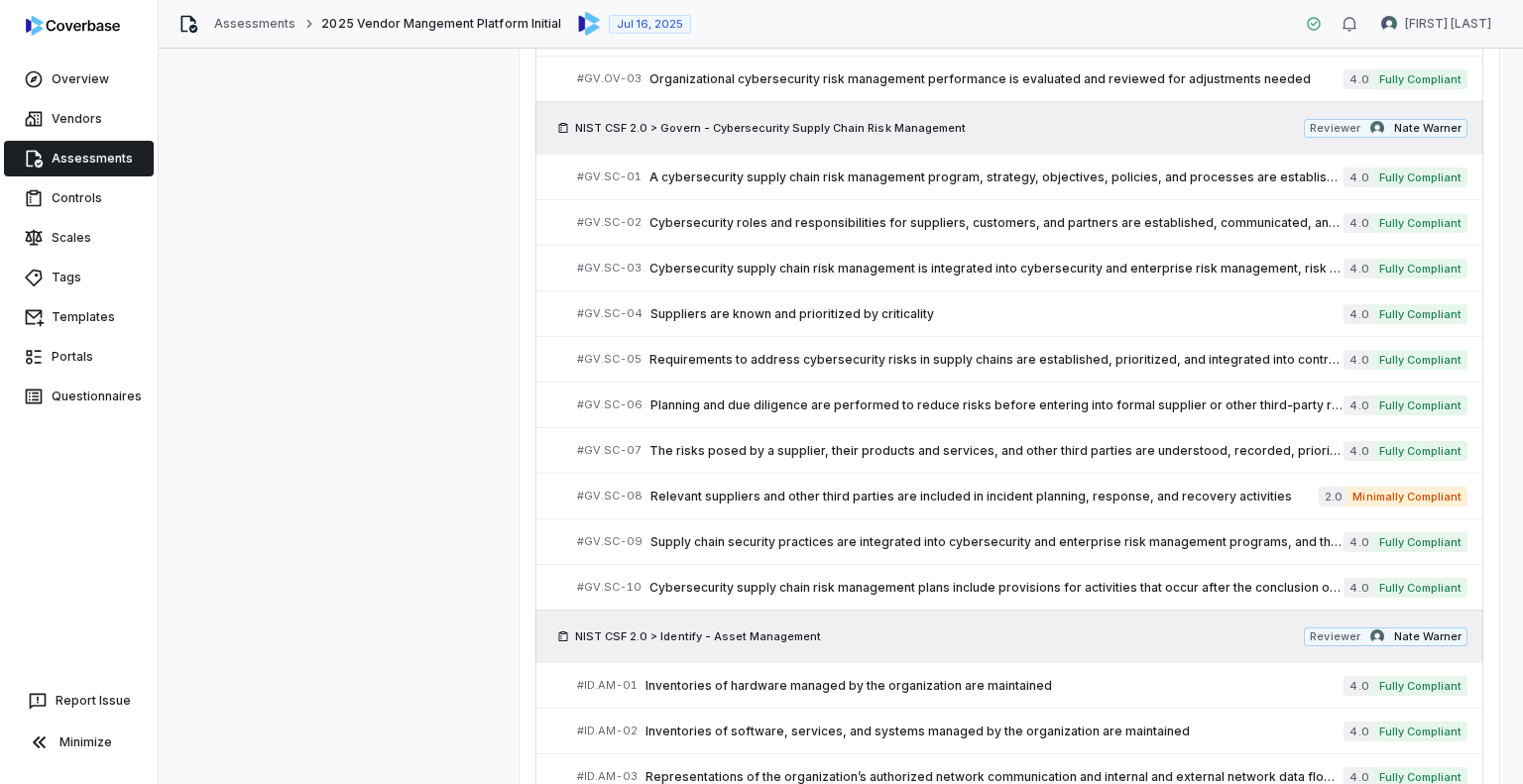 scroll, scrollTop: 2775, scrollLeft: 0, axis: vertical 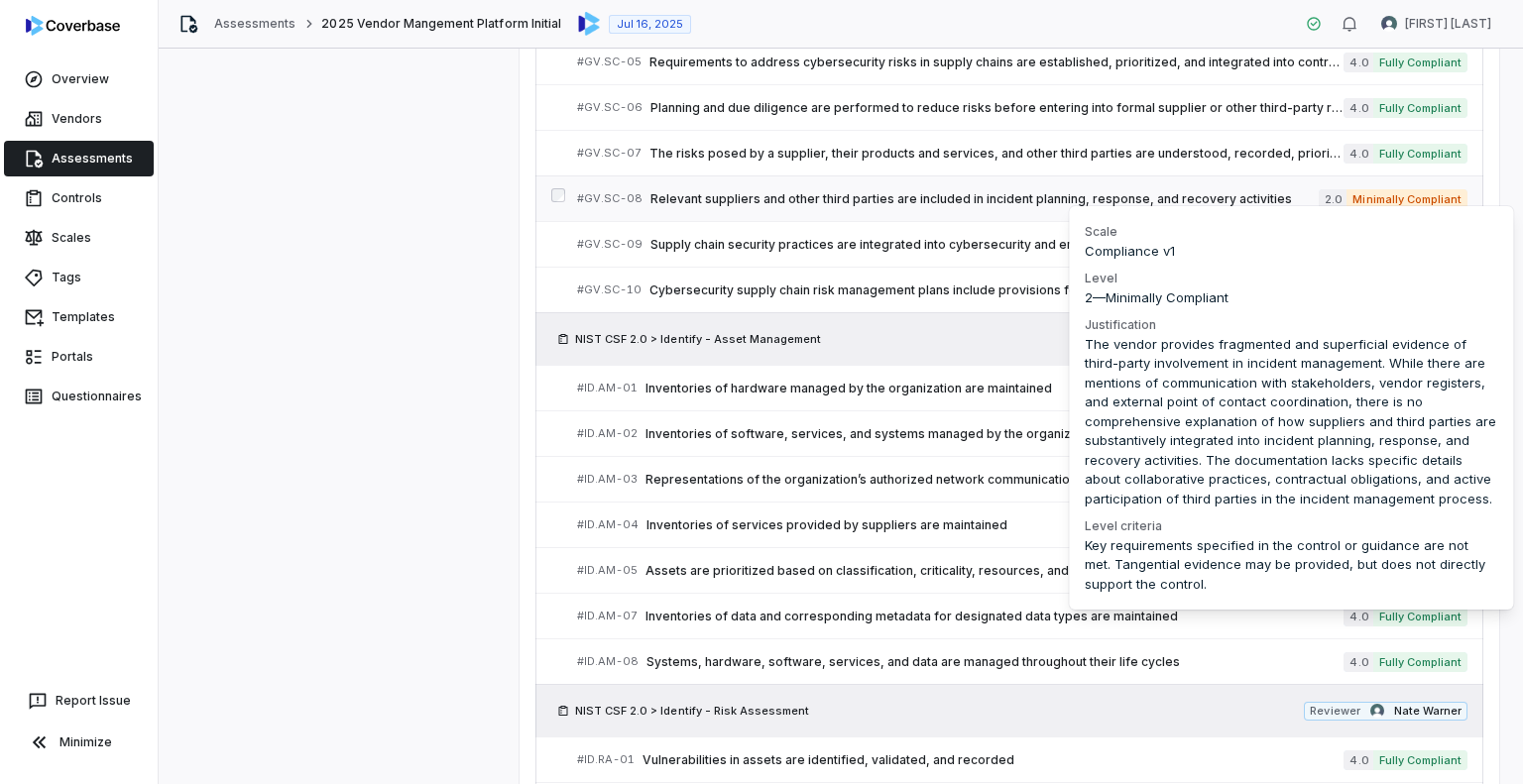 click on "Minimally Compliant" at bounding box center (1407, 199) 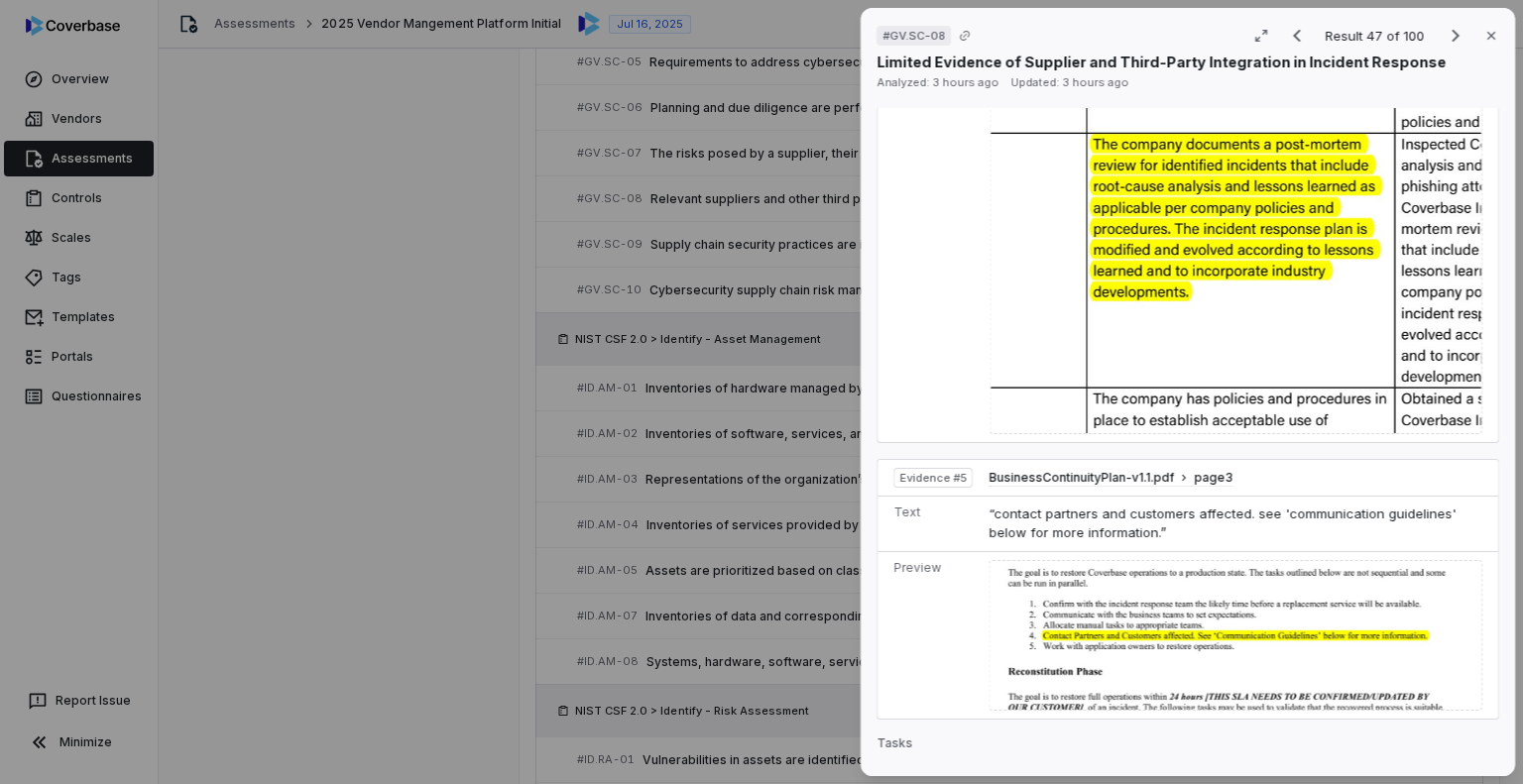 scroll, scrollTop: 2577, scrollLeft: 0, axis: vertical 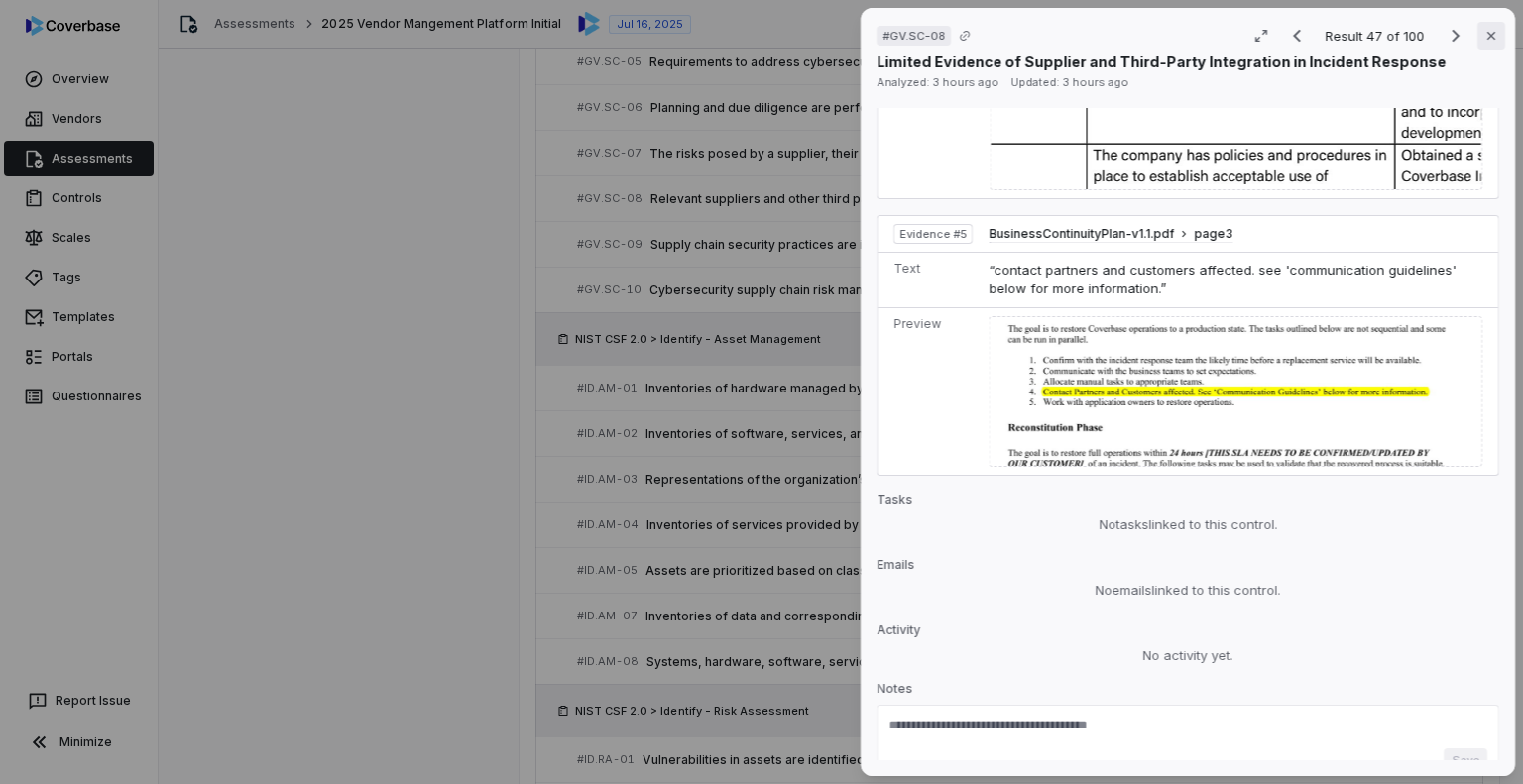 click 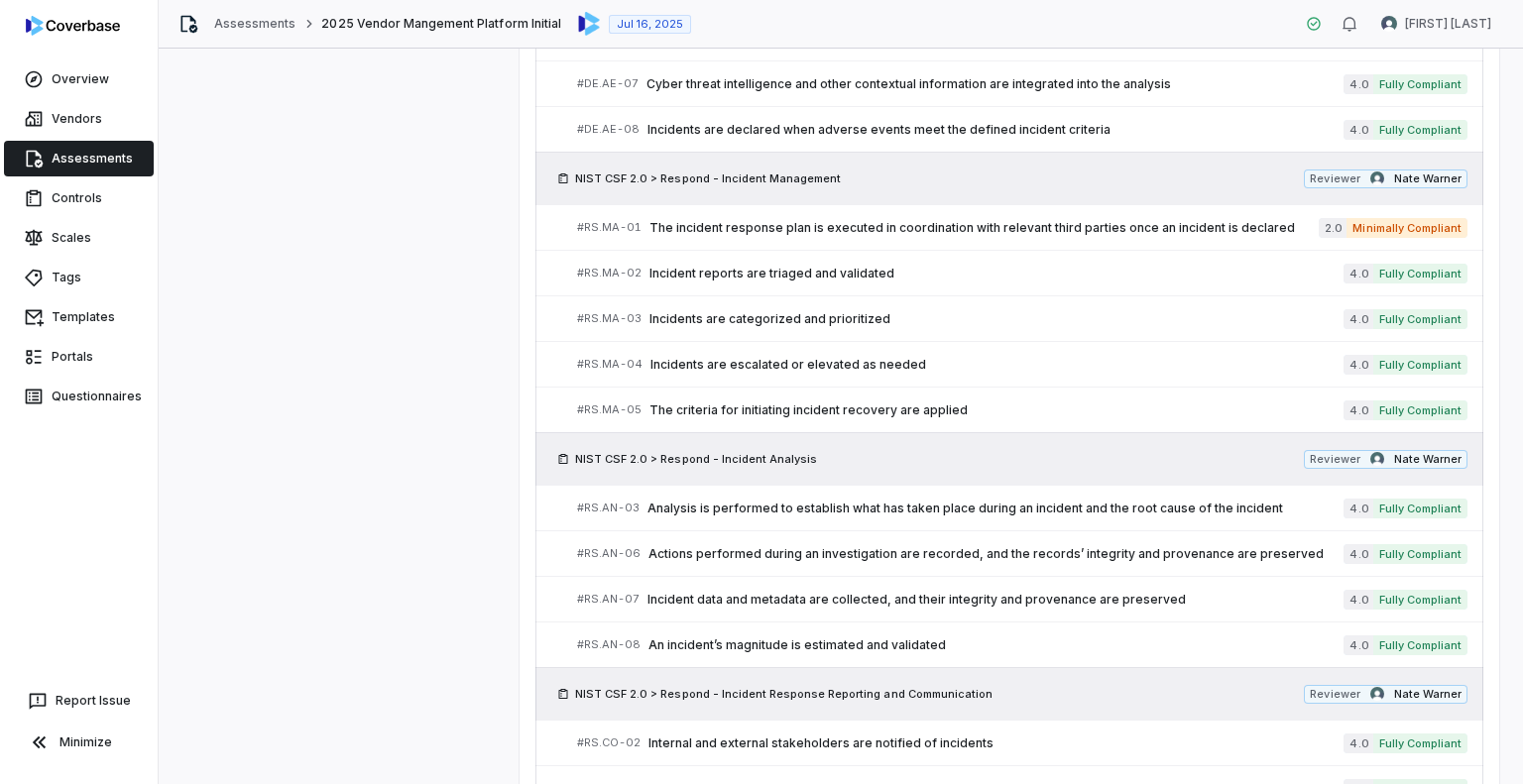 scroll, scrollTop: 5923, scrollLeft: 0, axis: vertical 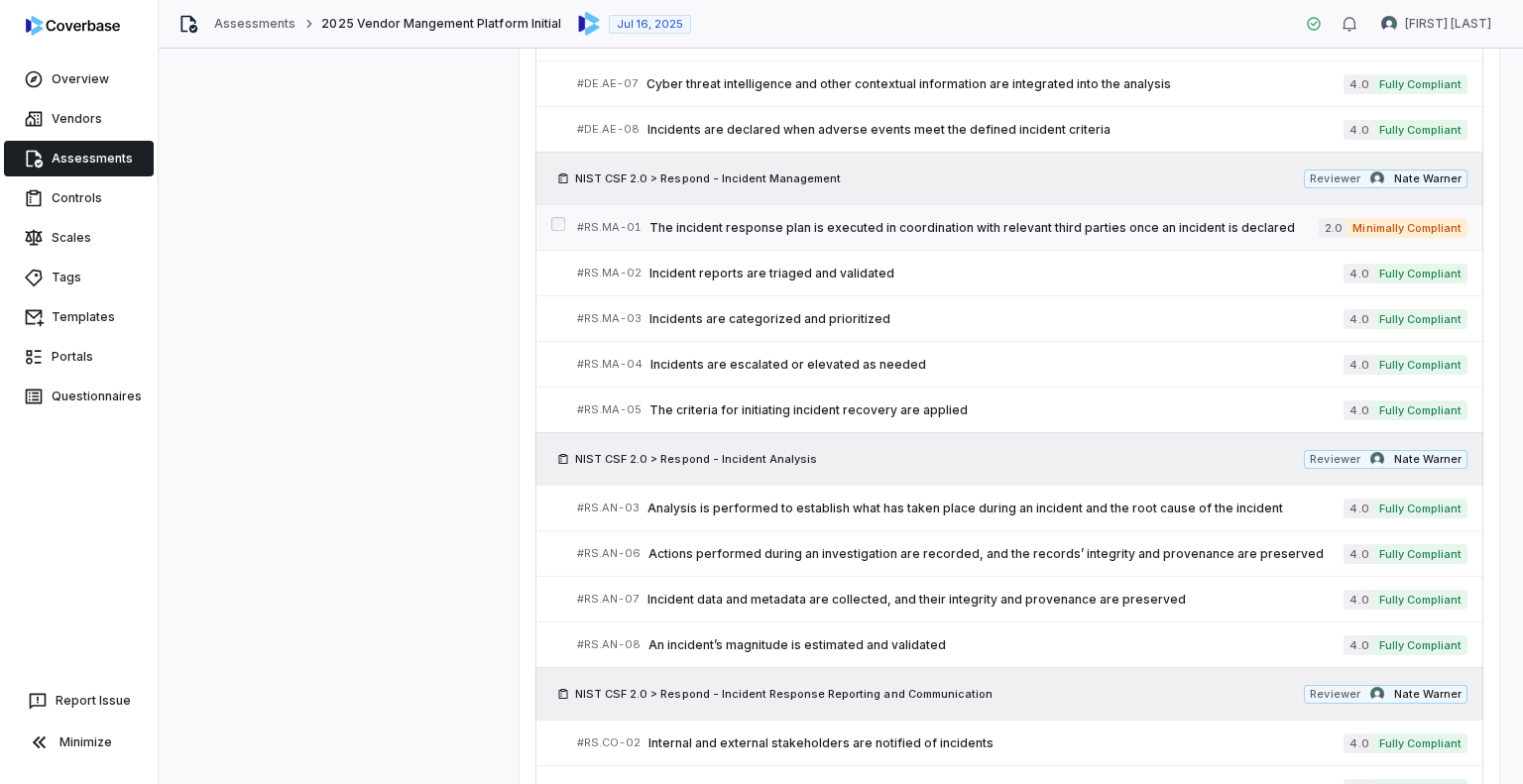 click on "The incident response plan is executed in coordination with relevant third parties once an incident is declared" at bounding box center (984, 228) 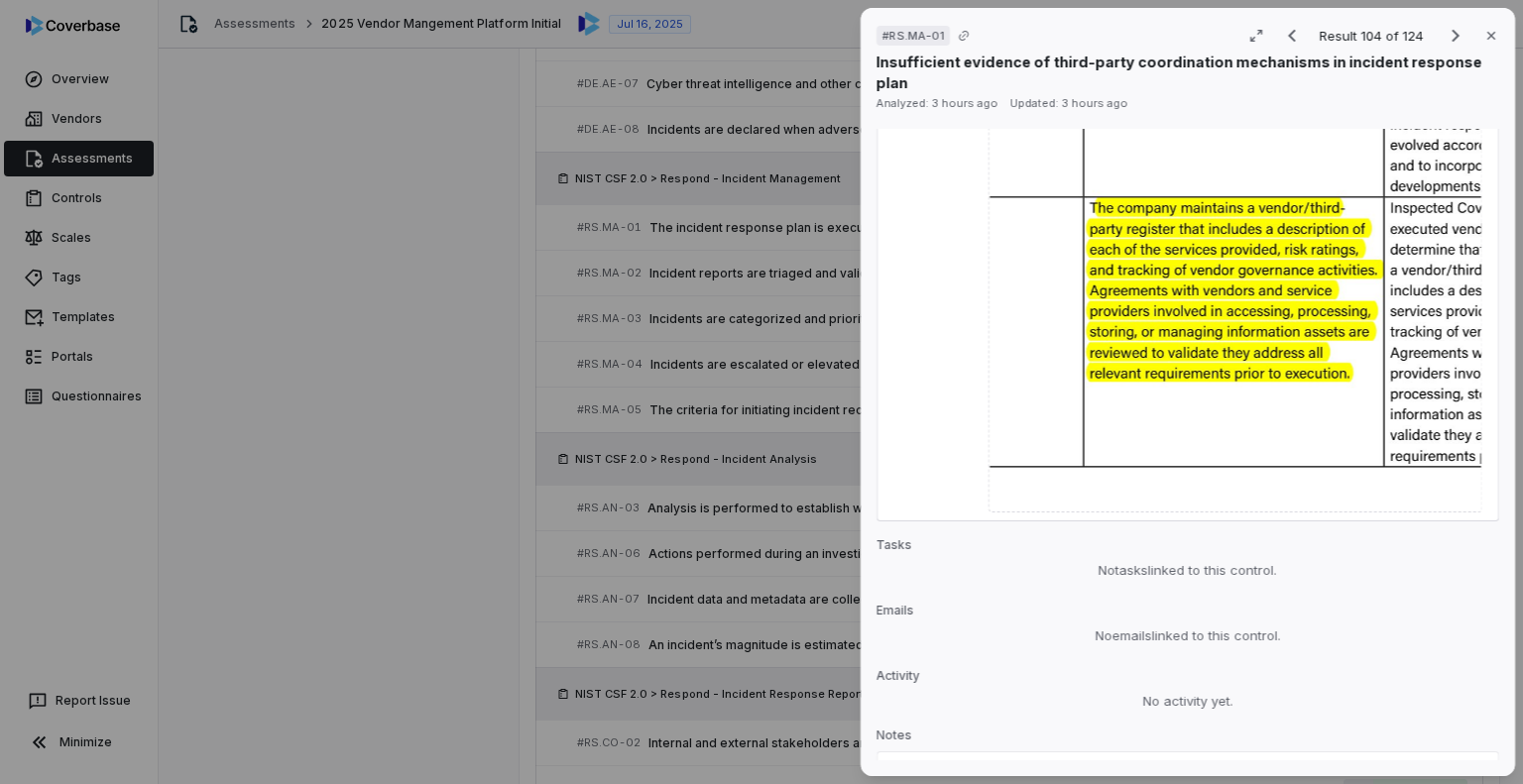 scroll, scrollTop: 2509, scrollLeft: 0, axis: vertical 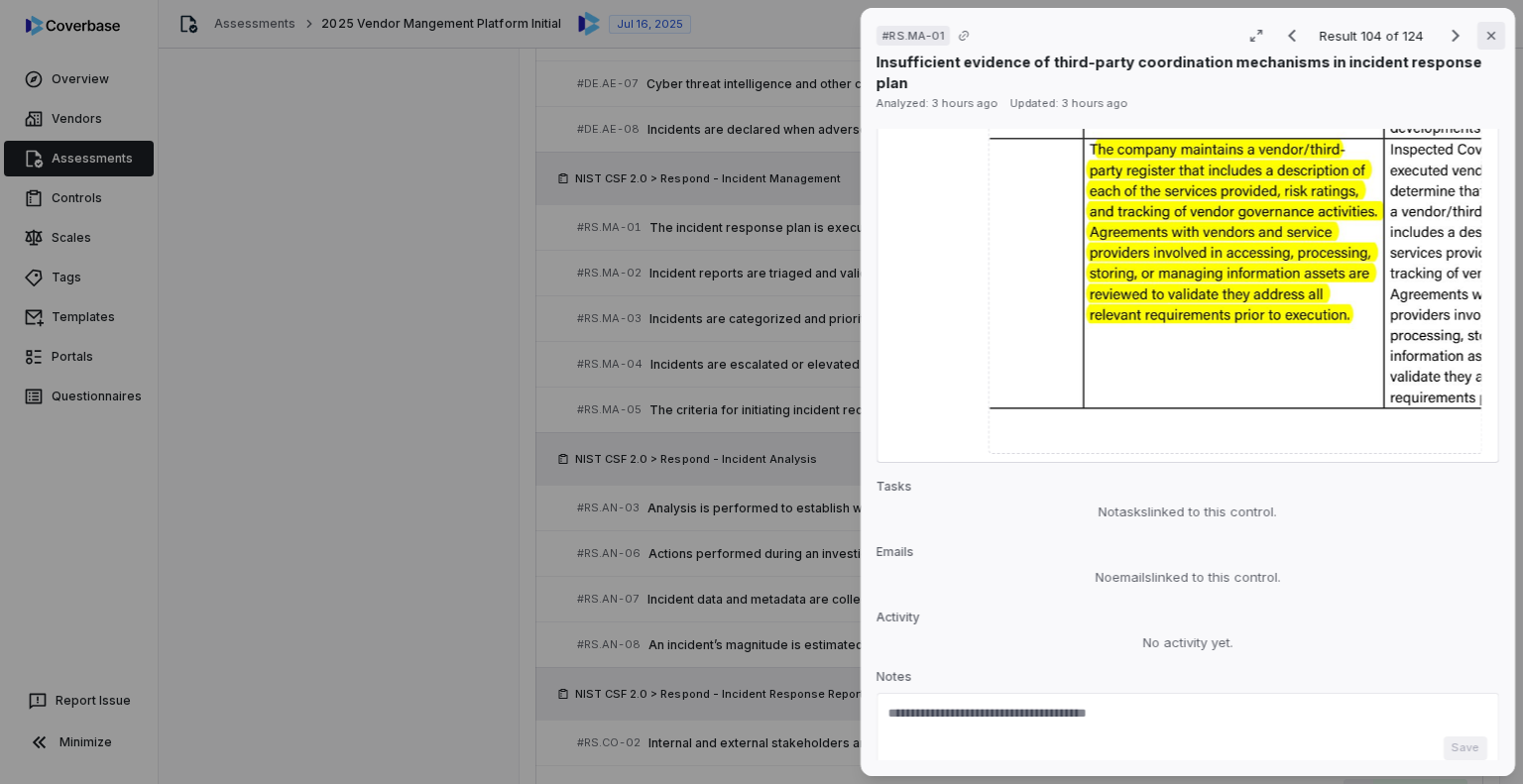 click 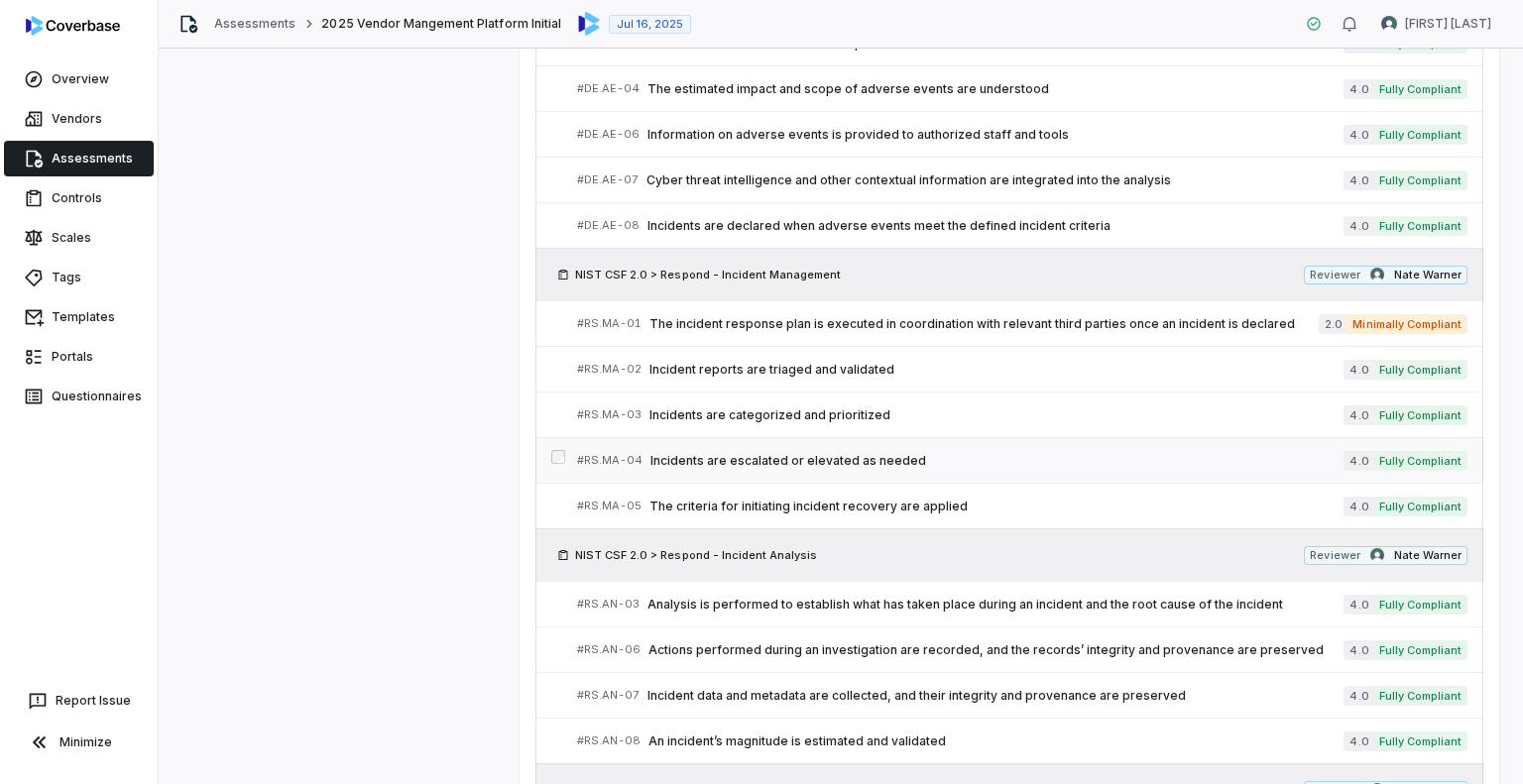 scroll, scrollTop: 5824, scrollLeft: 0, axis: vertical 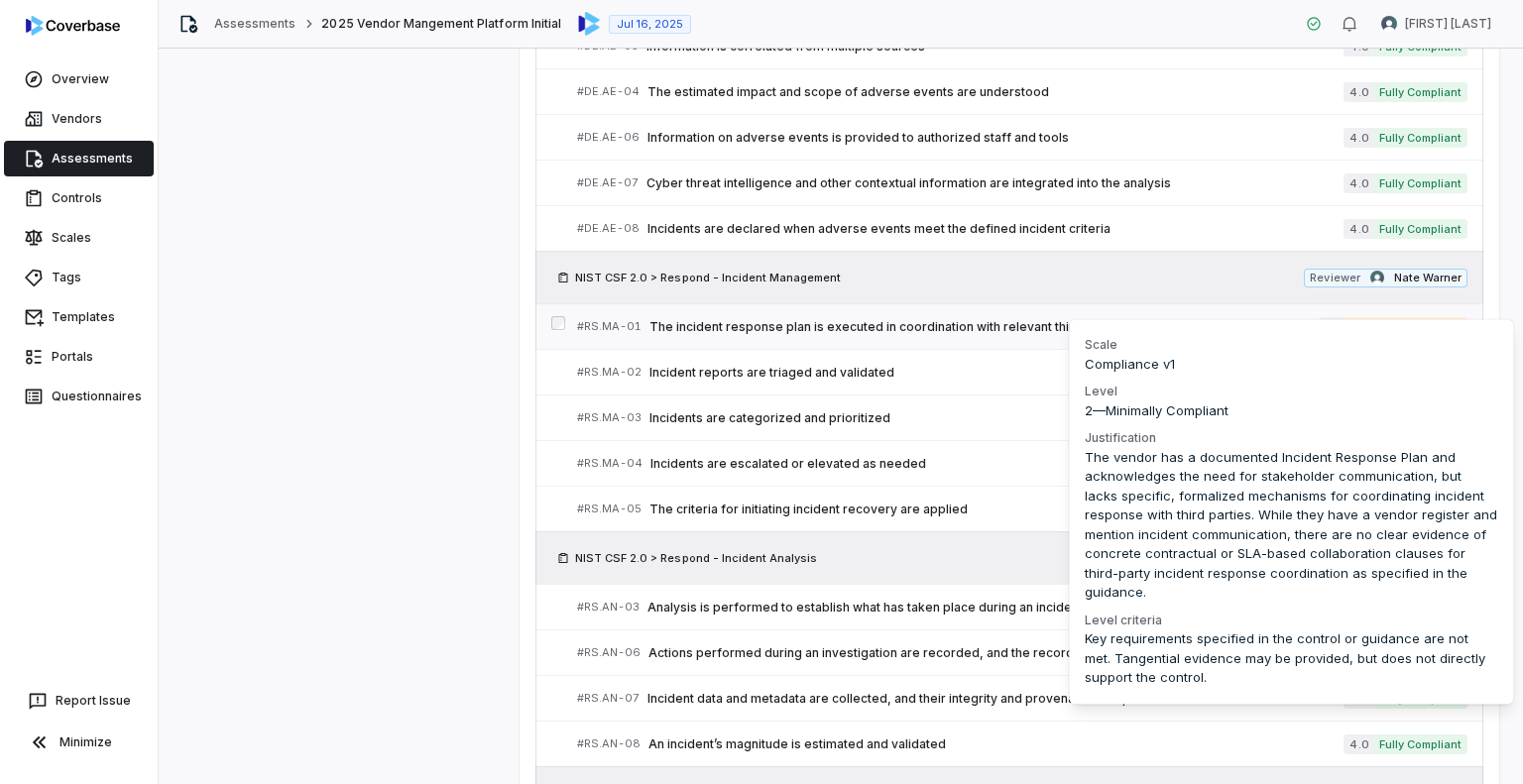 click on "Minimally Compliant" at bounding box center (1407, 327) 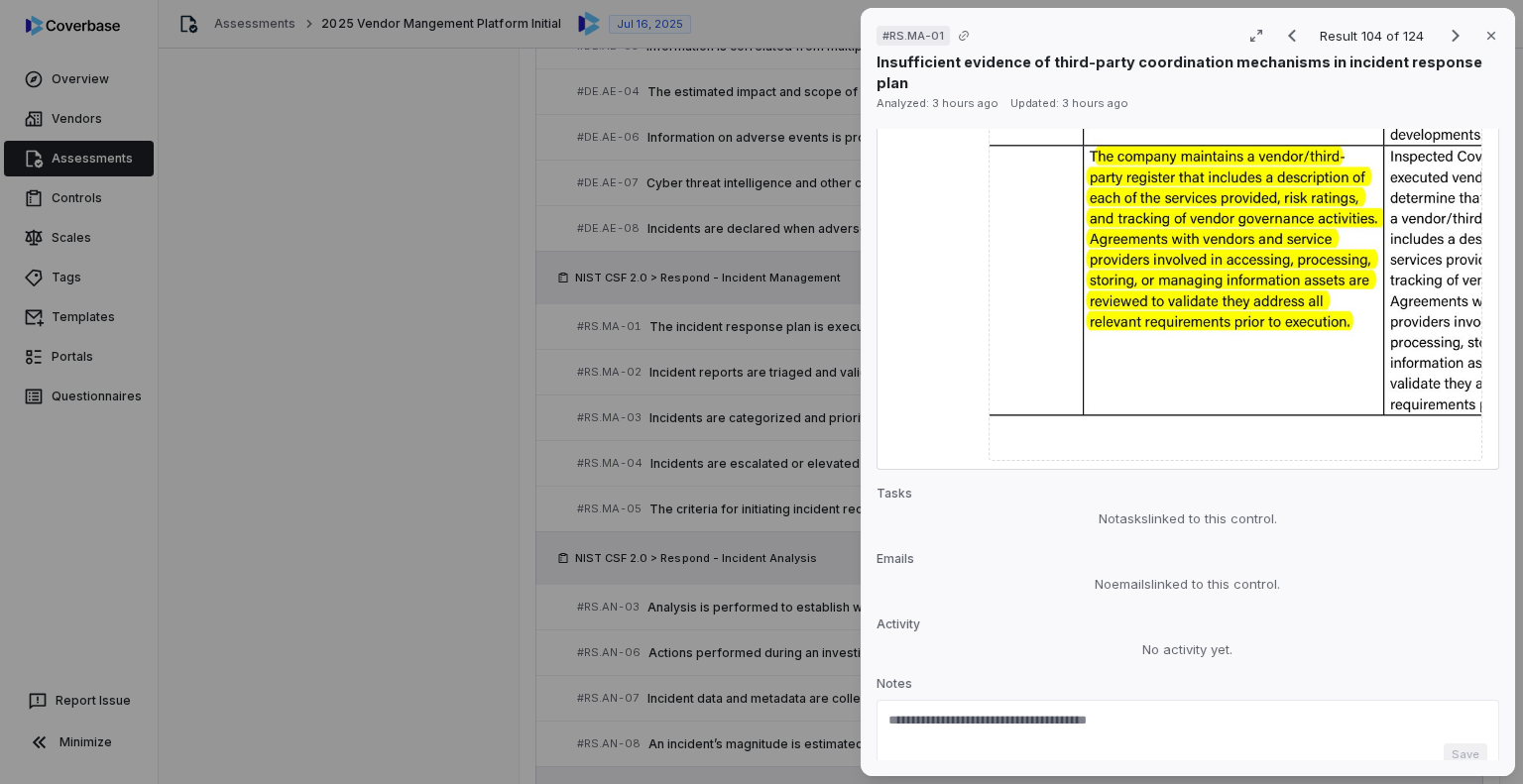 scroll, scrollTop: 2509, scrollLeft: 0, axis: vertical 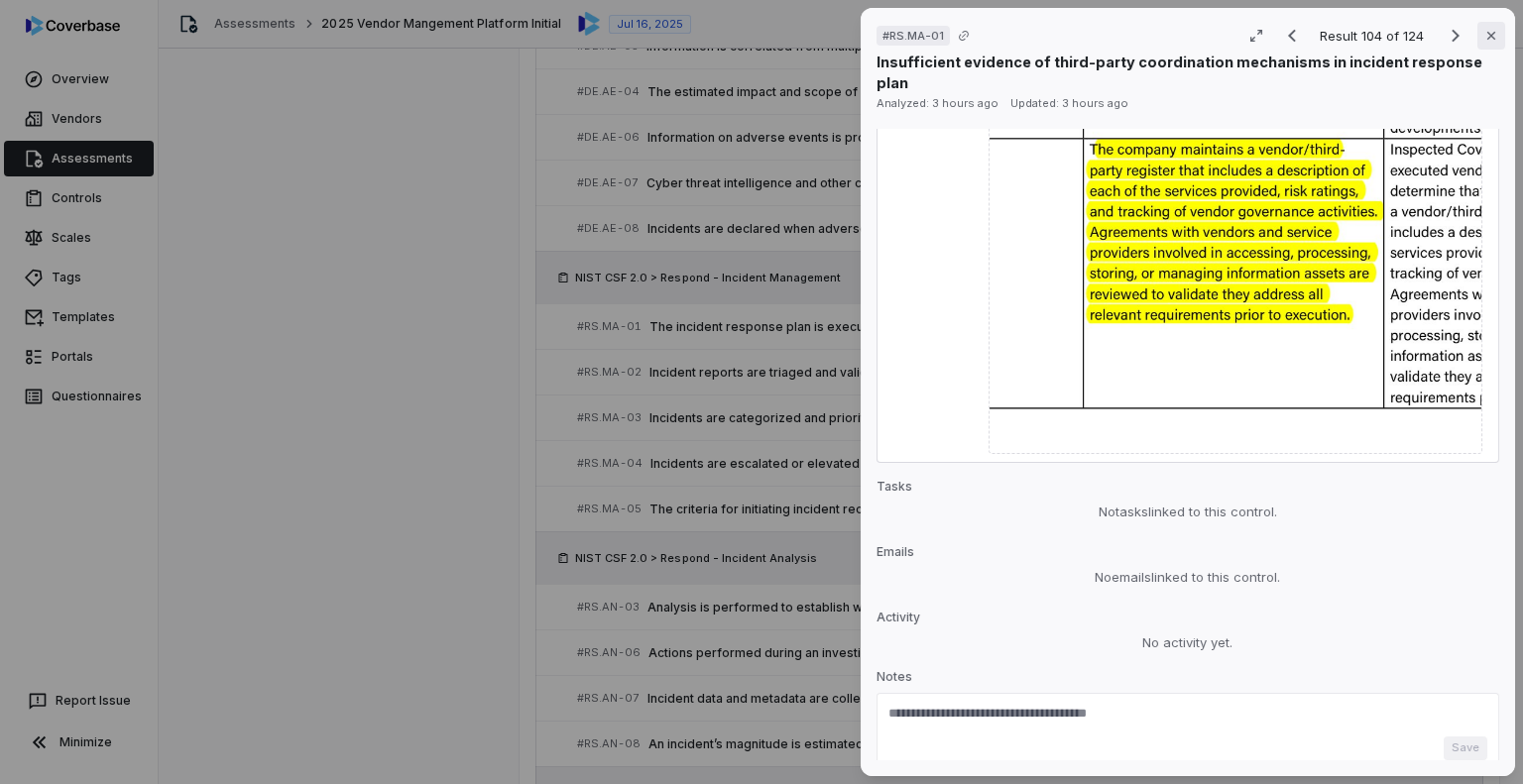 click 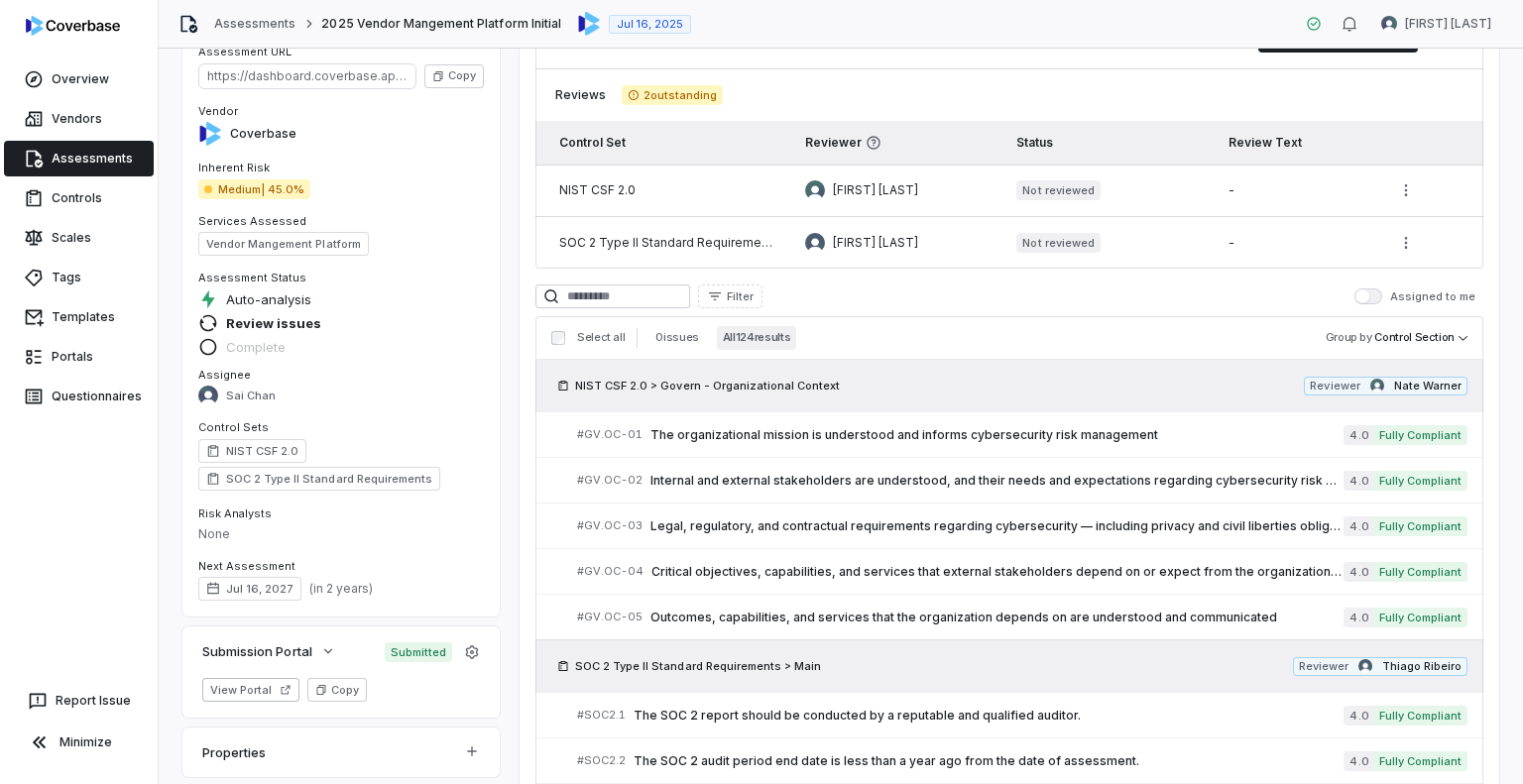 scroll, scrollTop: 0, scrollLeft: 0, axis: both 